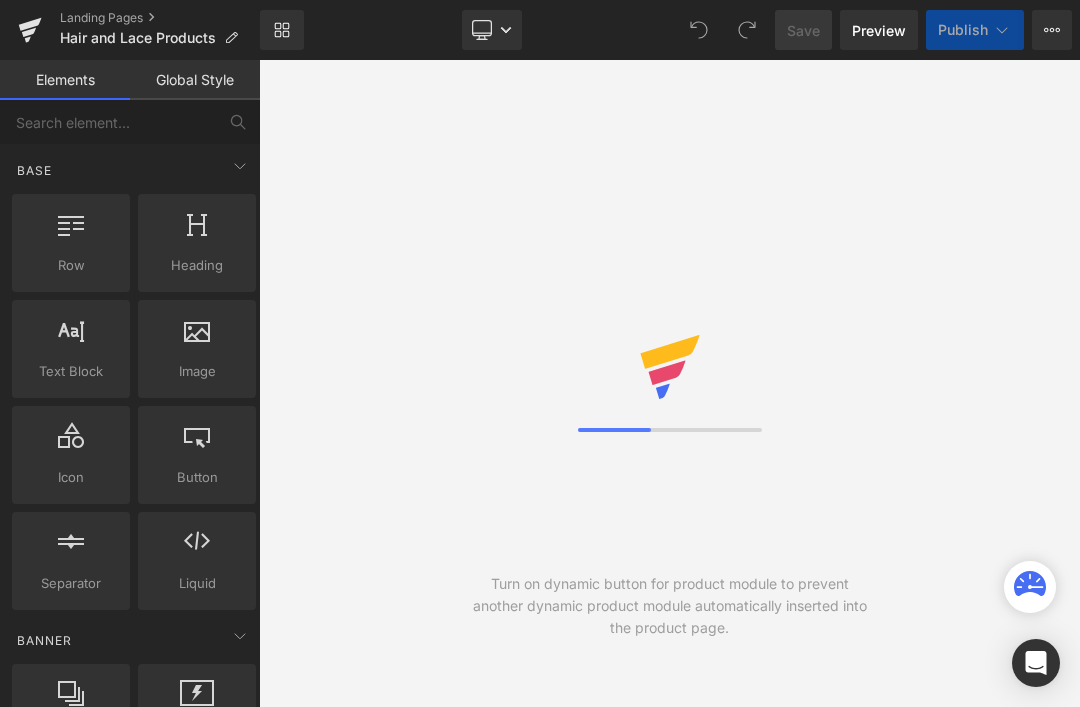 scroll, scrollTop: 0, scrollLeft: 0, axis: both 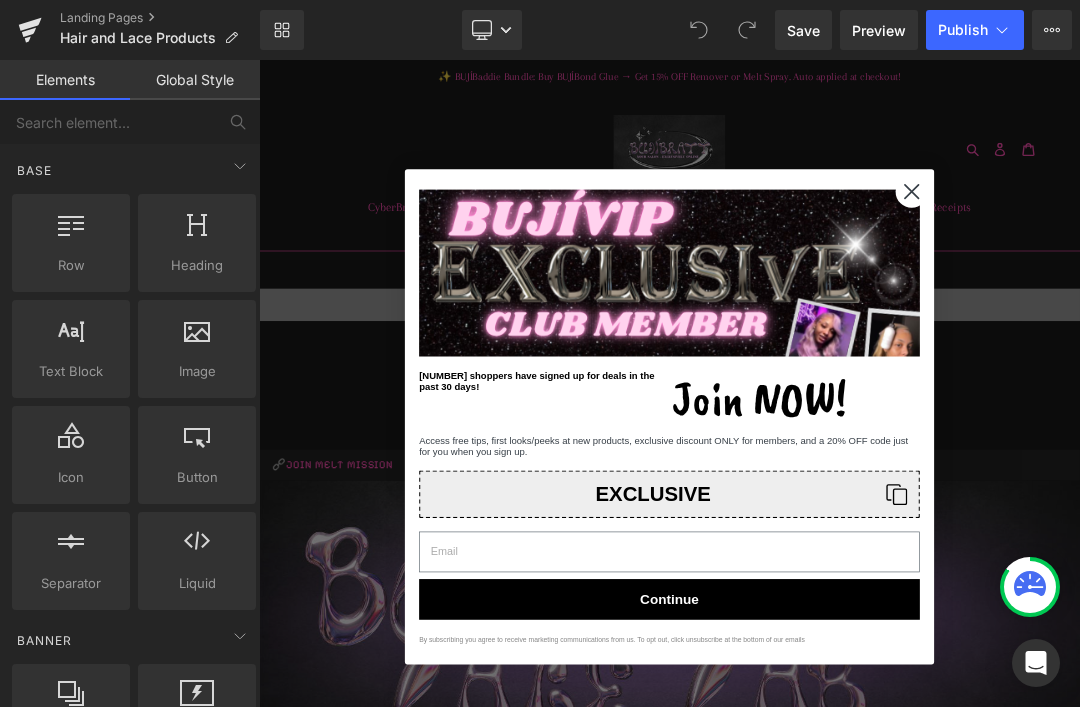 click 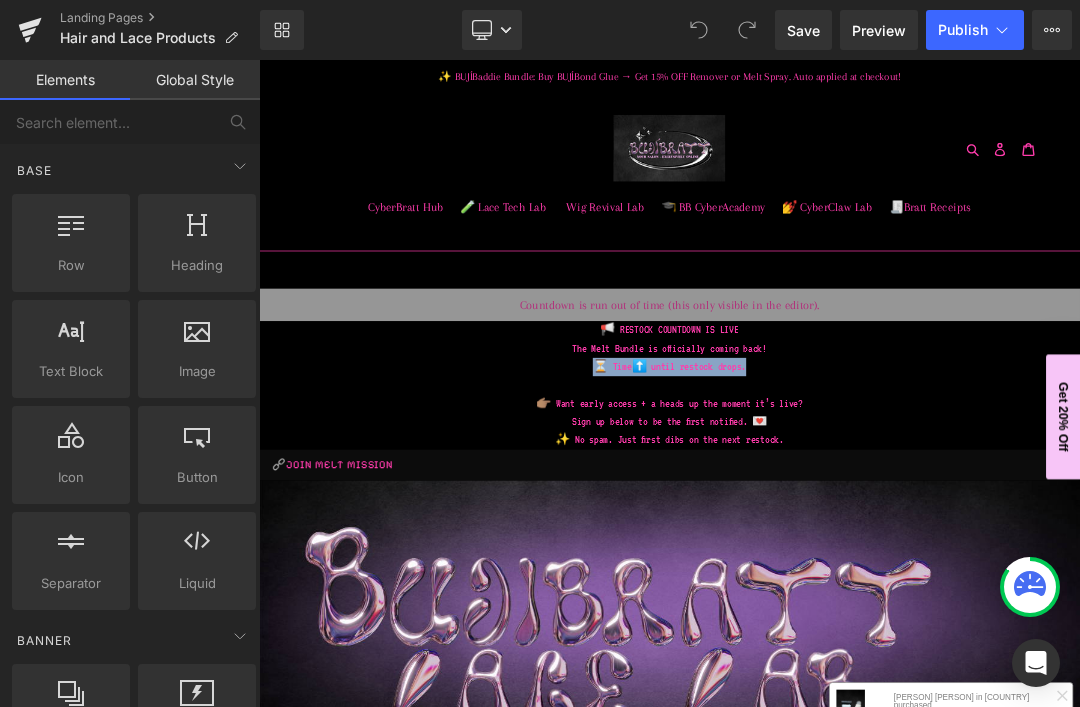 click on "The Melt Bundle is officially coming back!" at bounding box center (864, 485) 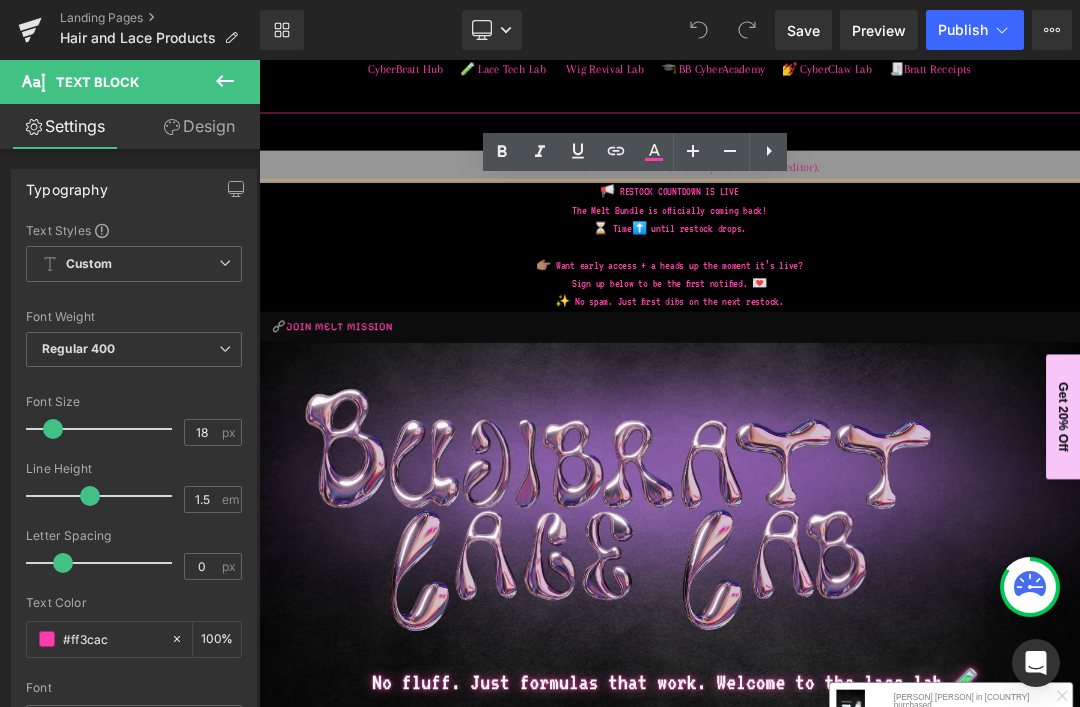 scroll, scrollTop: 210, scrollLeft: 0, axis: vertical 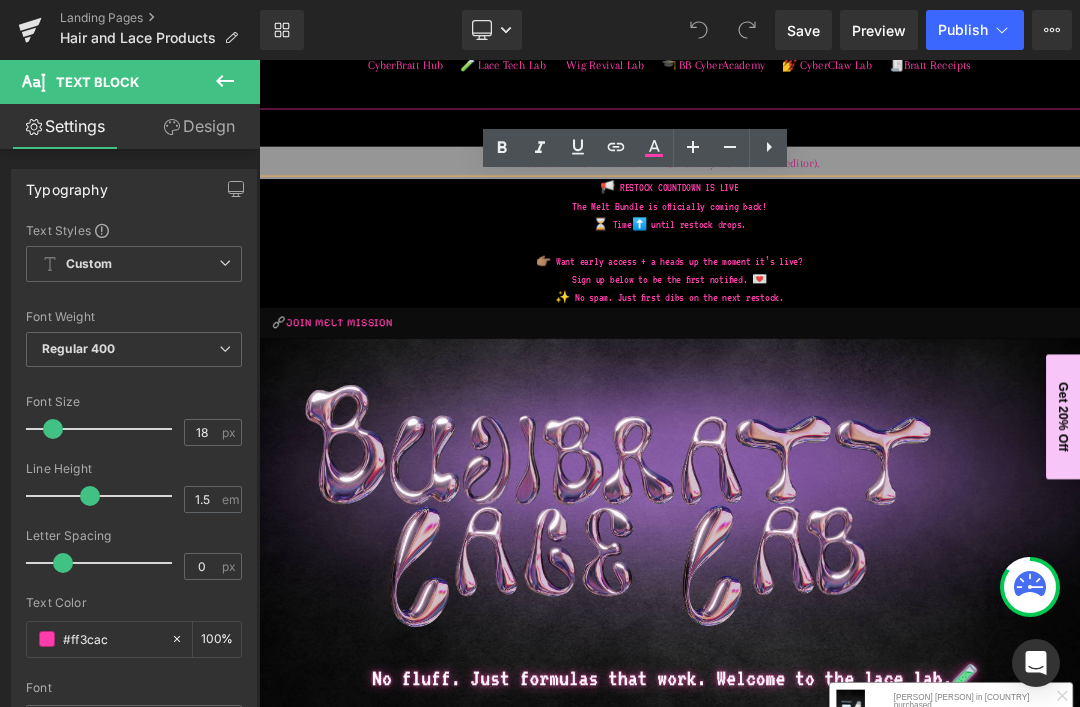 click on "✨ No spam. Just first dibs on the next restock." at bounding box center [864, 410] 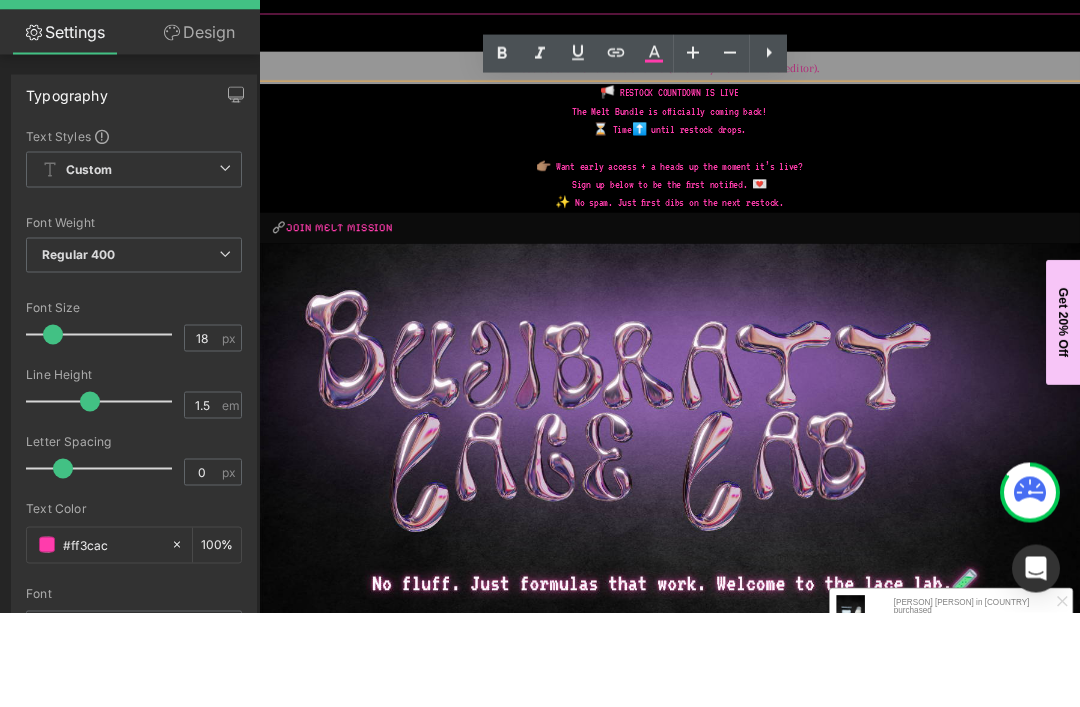 scroll, scrollTop: 67, scrollLeft: 0, axis: vertical 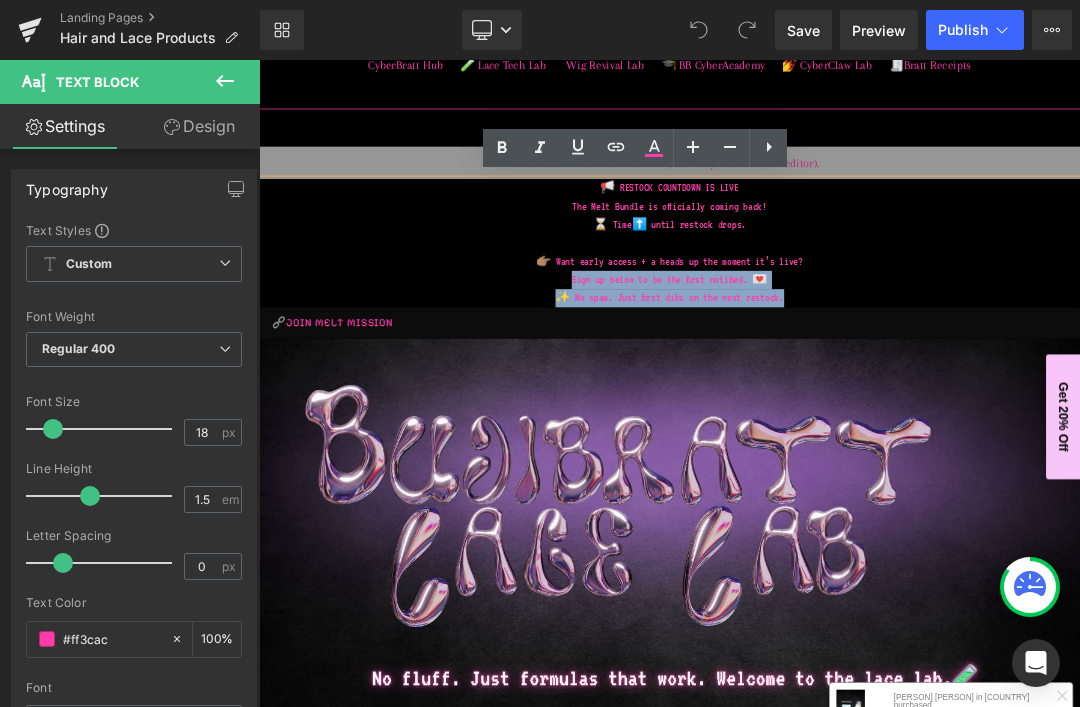 type 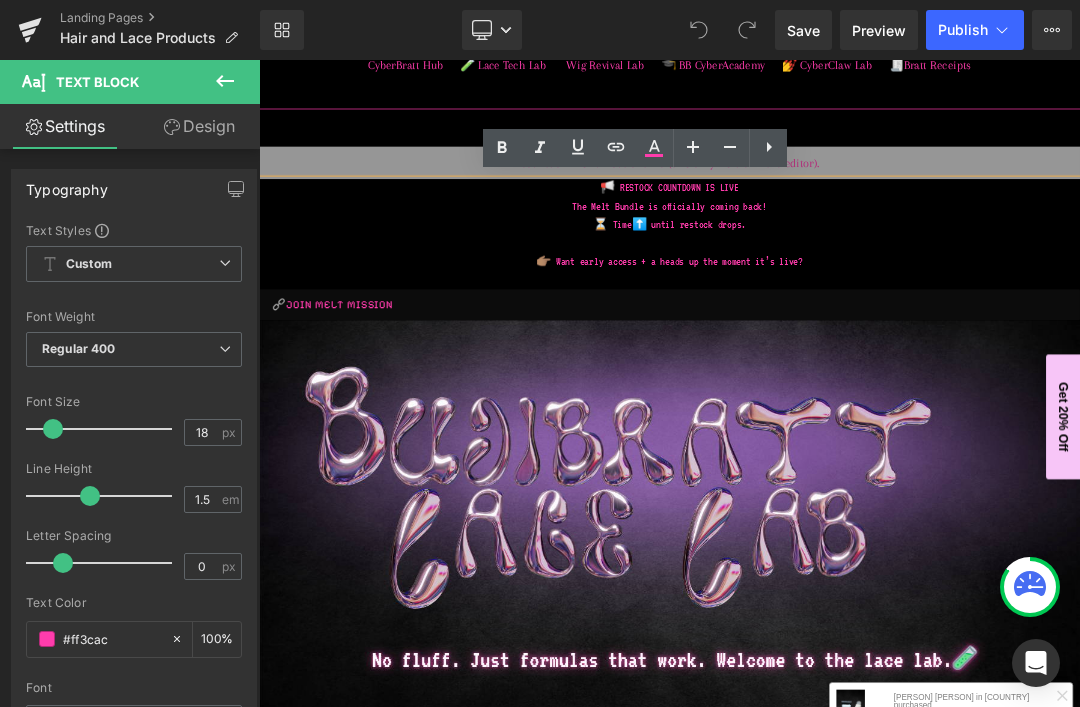 click at bounding box center [864, 329] 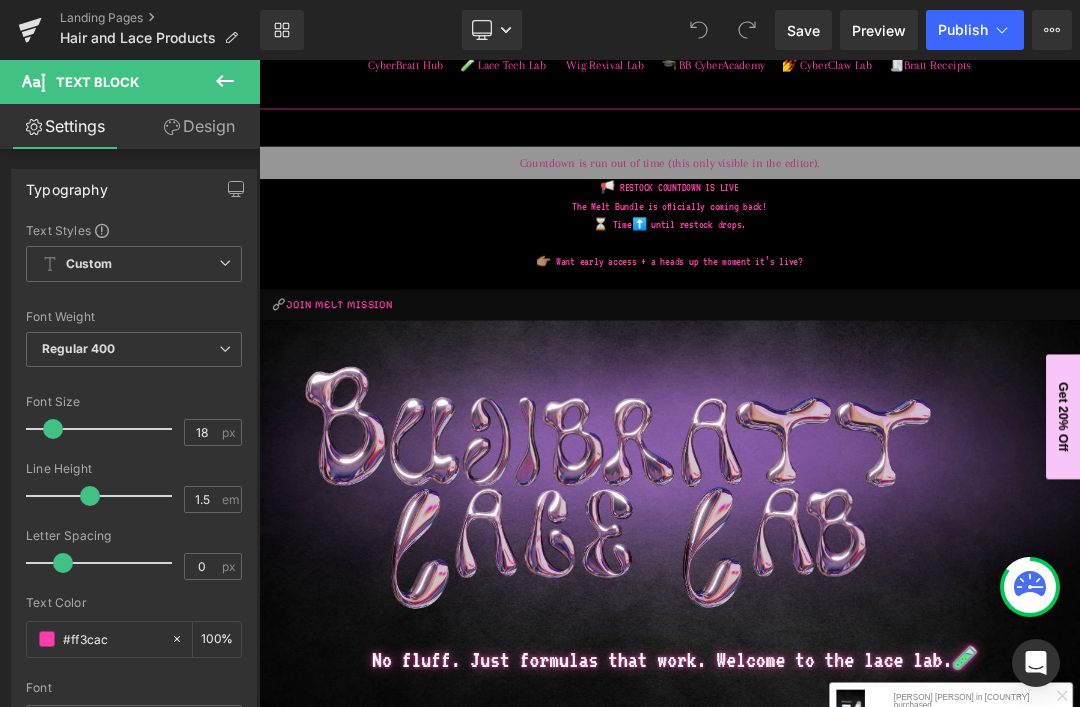 click 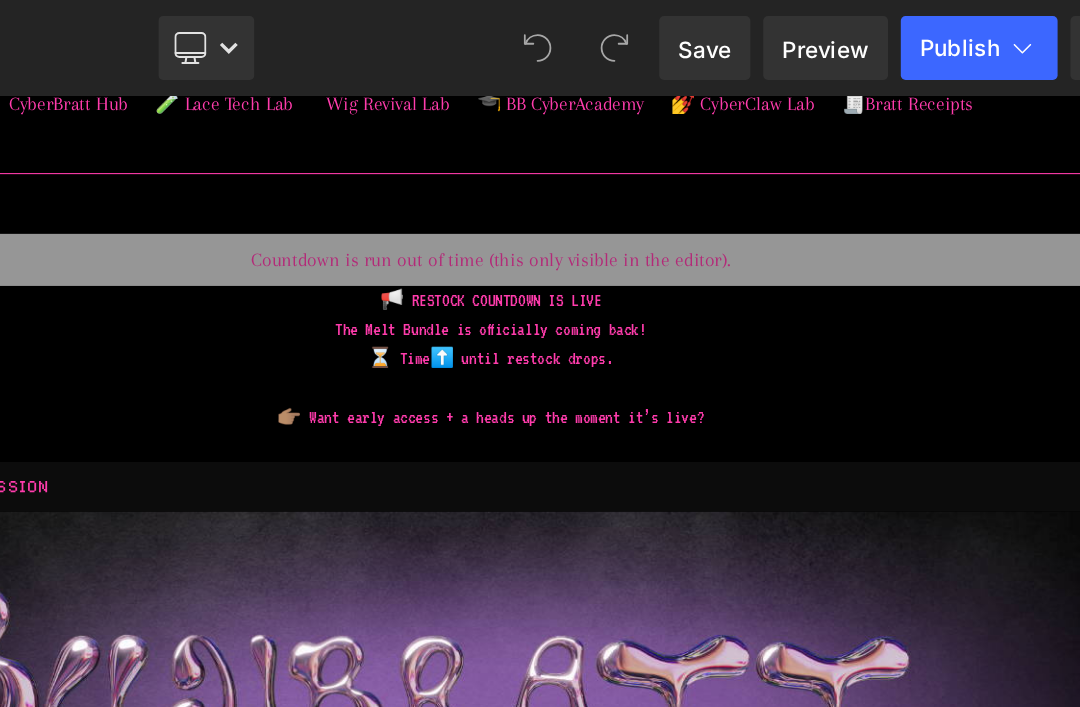 click 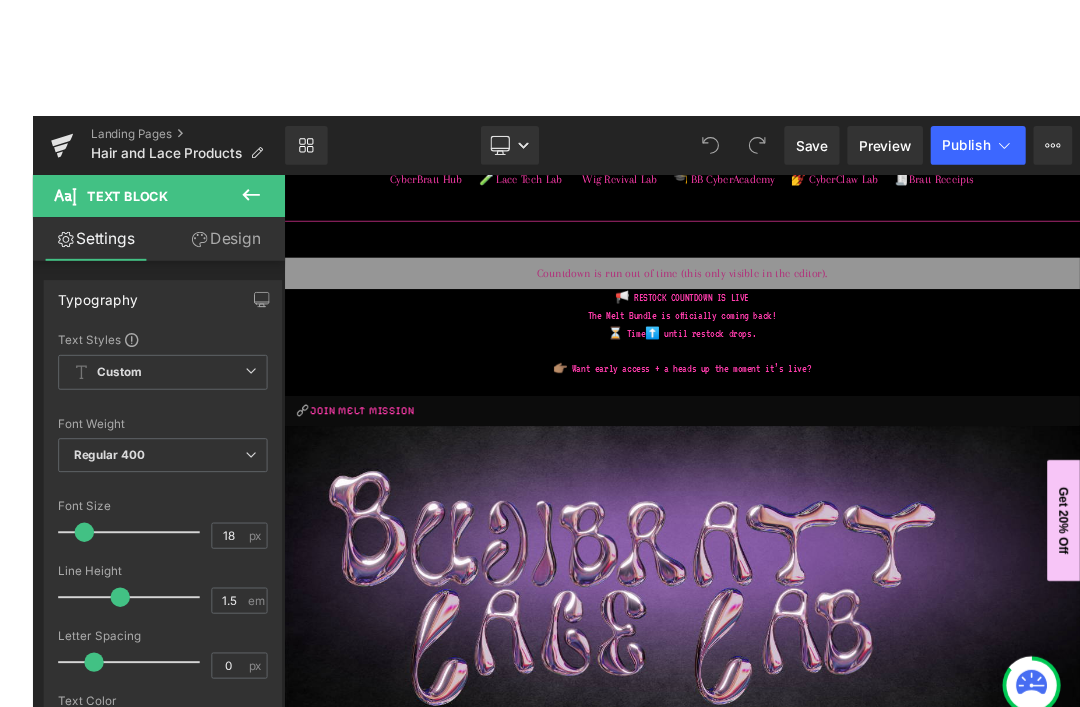 scroll, scrollTop: 1, scrollLeft: 0, axis: vertical 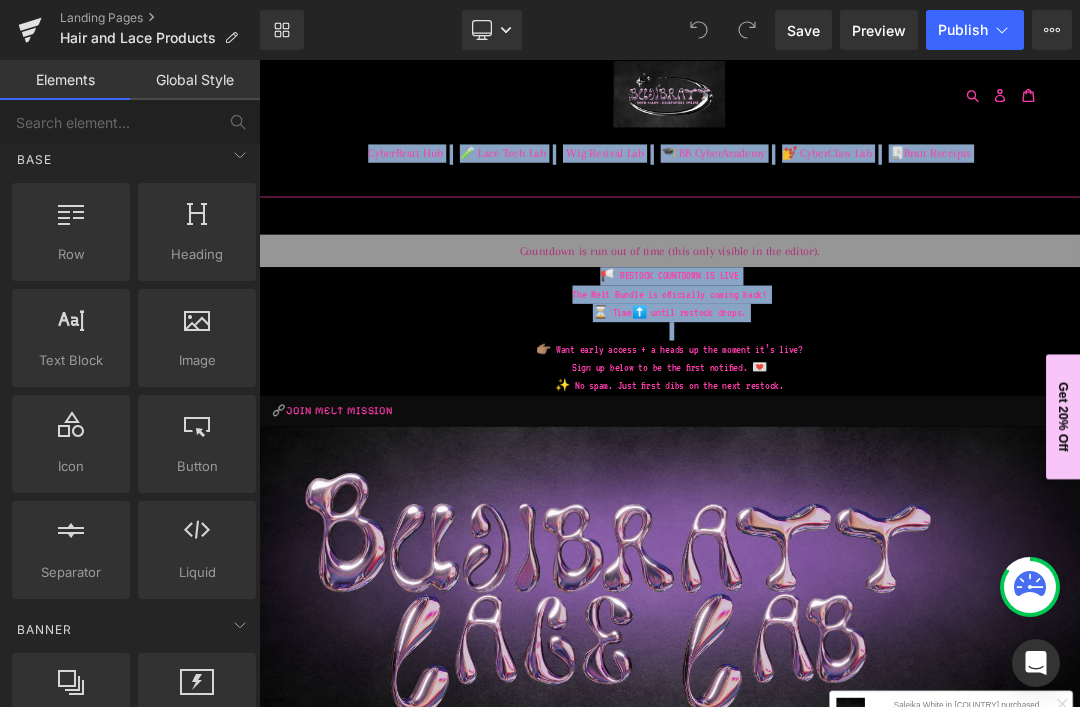 click on "Heading" at bounding box center [197, 254] 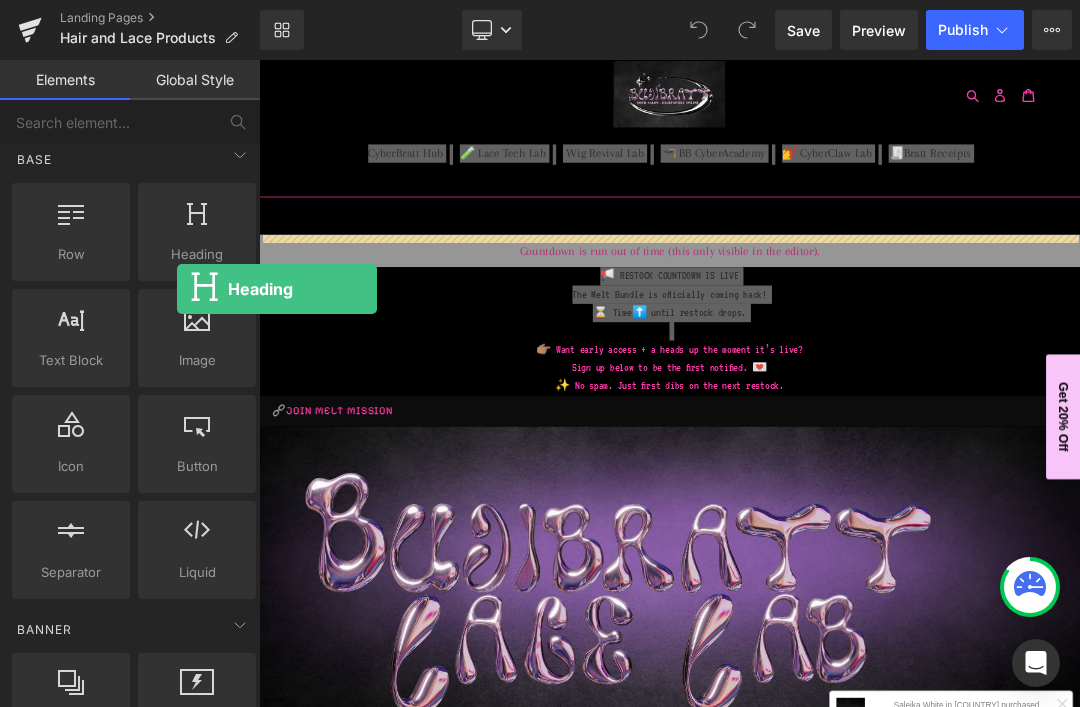 click on "Base" at bounding box center (134, 159) 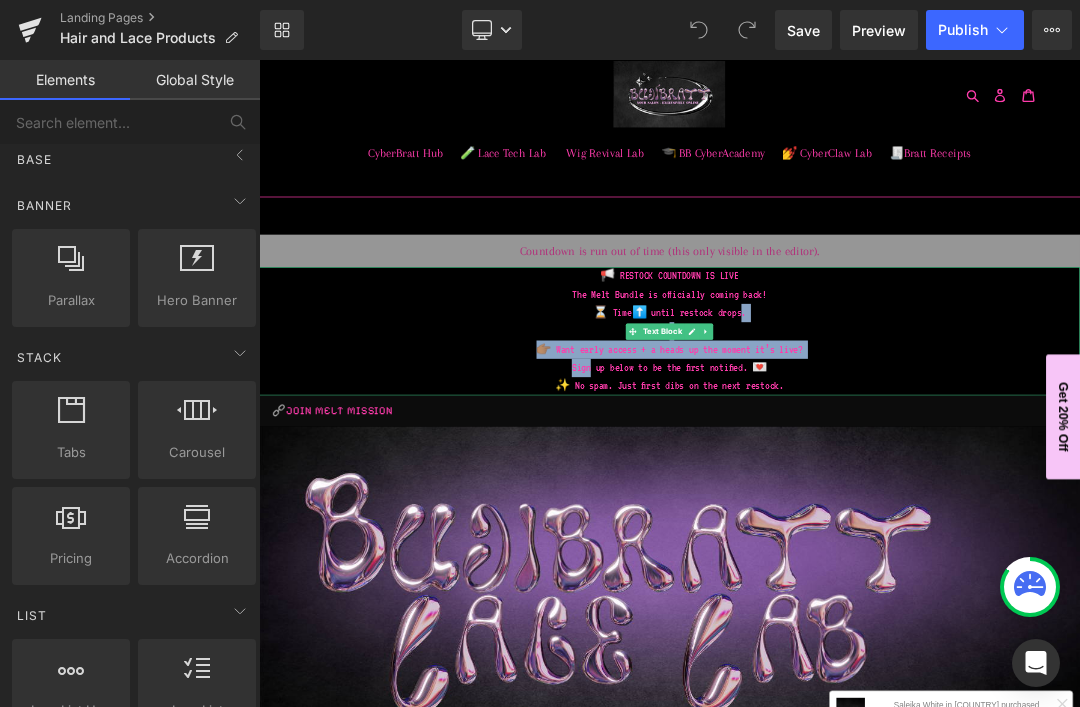click on "✨ No spam. Just first dibs on the next restock." at bounding box center [864, 540] 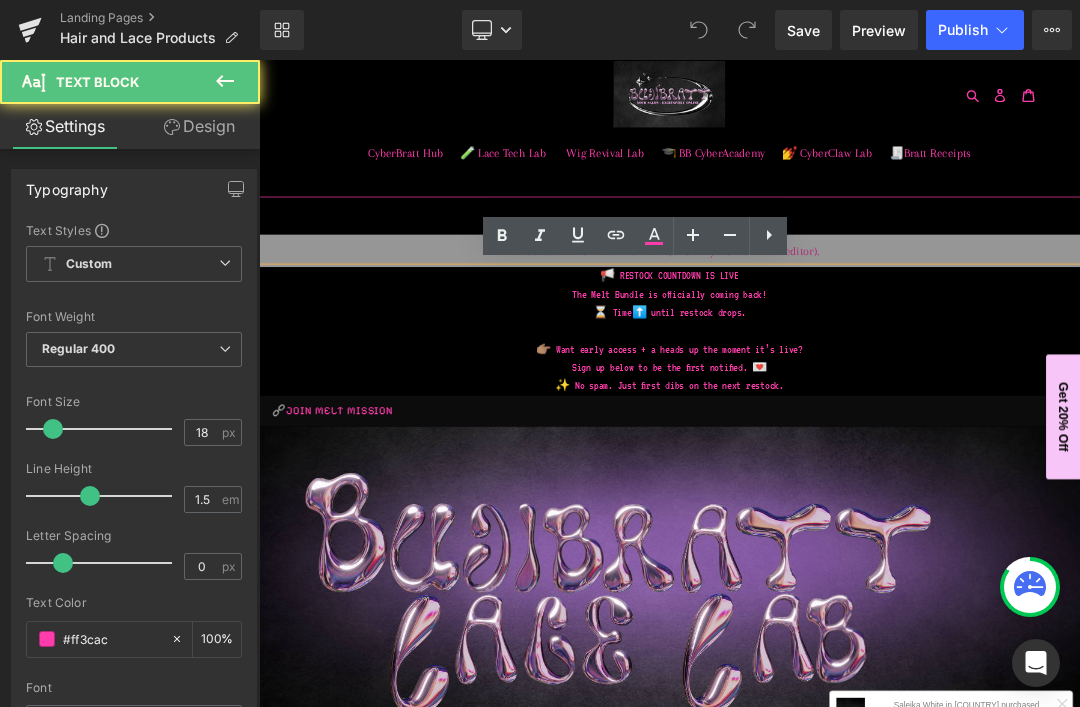 click on "✨ No spam. Just first dibs on the next restock." at bounding box center (864, 540) 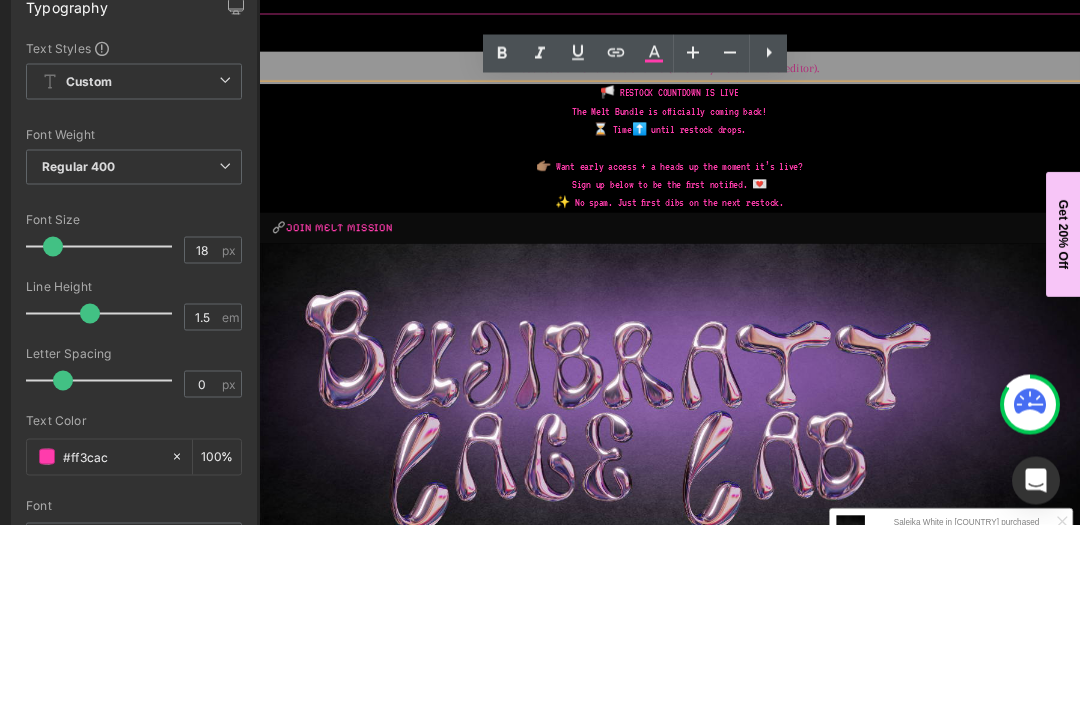 click on "✨ No spam. Just first dibs on the next restock." at bounding box center (864, 358) 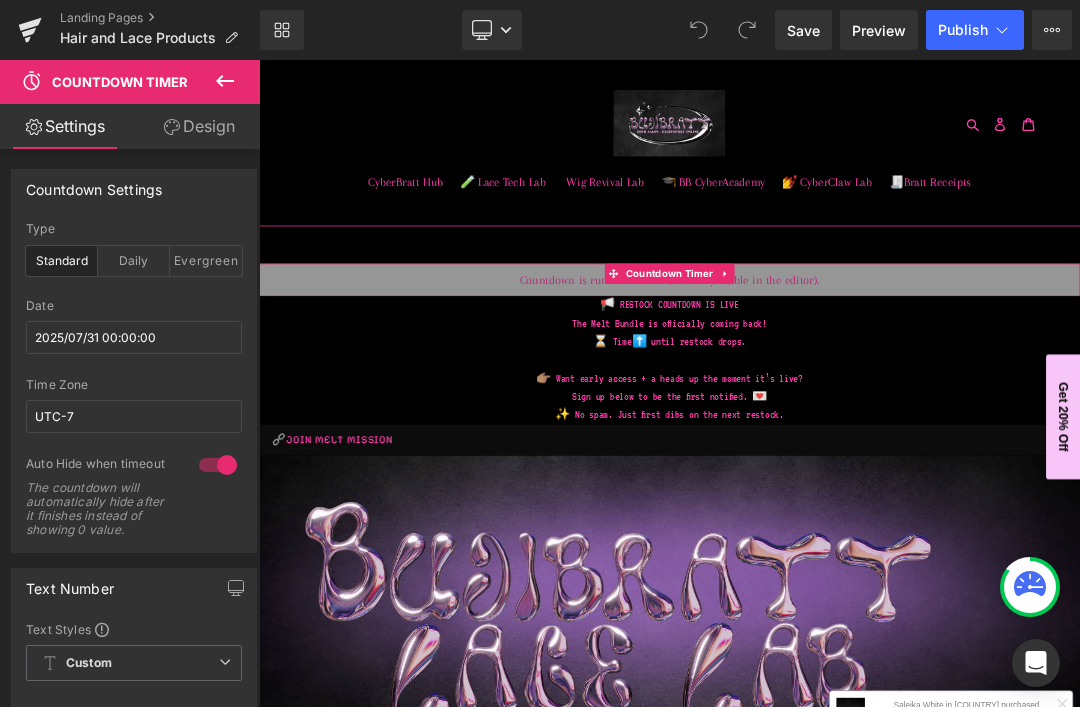 scroll, scrollTop: 38, scrollLeft: 0, axis: vertical 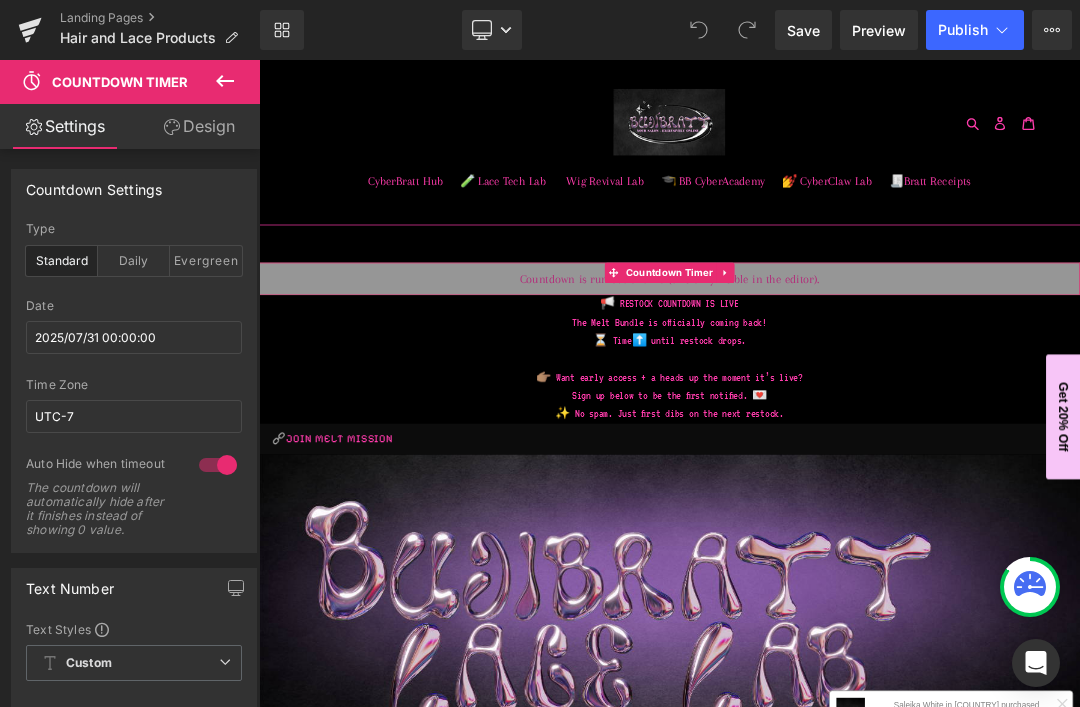 click 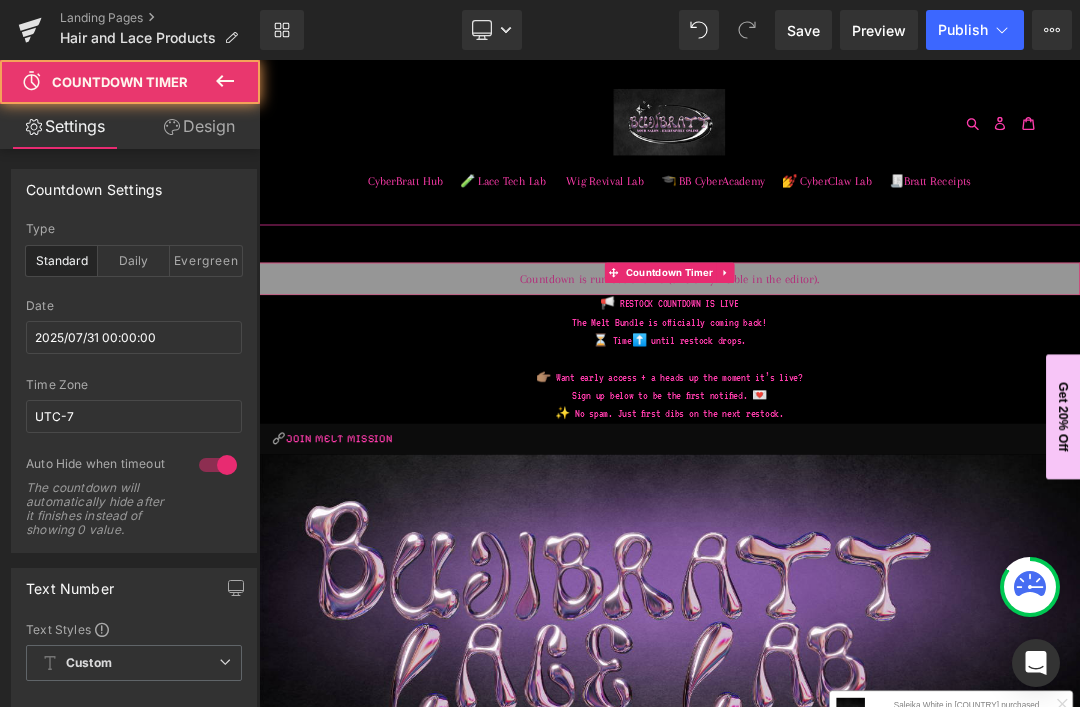click 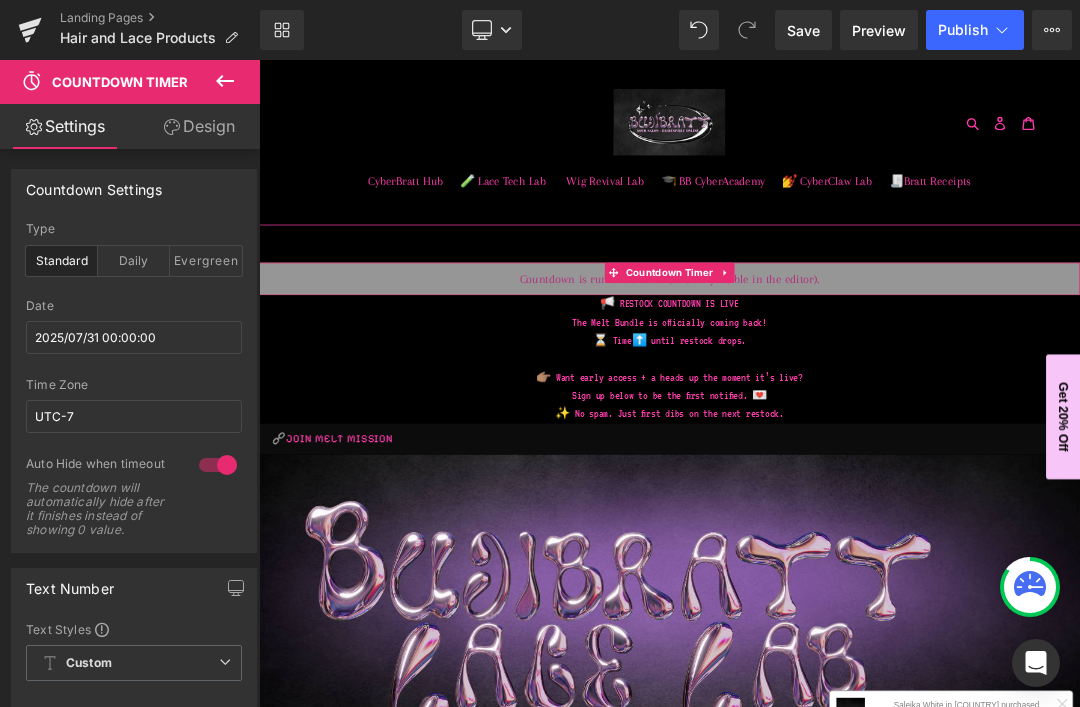 click on "👉🏽 Want early access + a heads up the moment it’s live?" at bounding box center [864, 528] 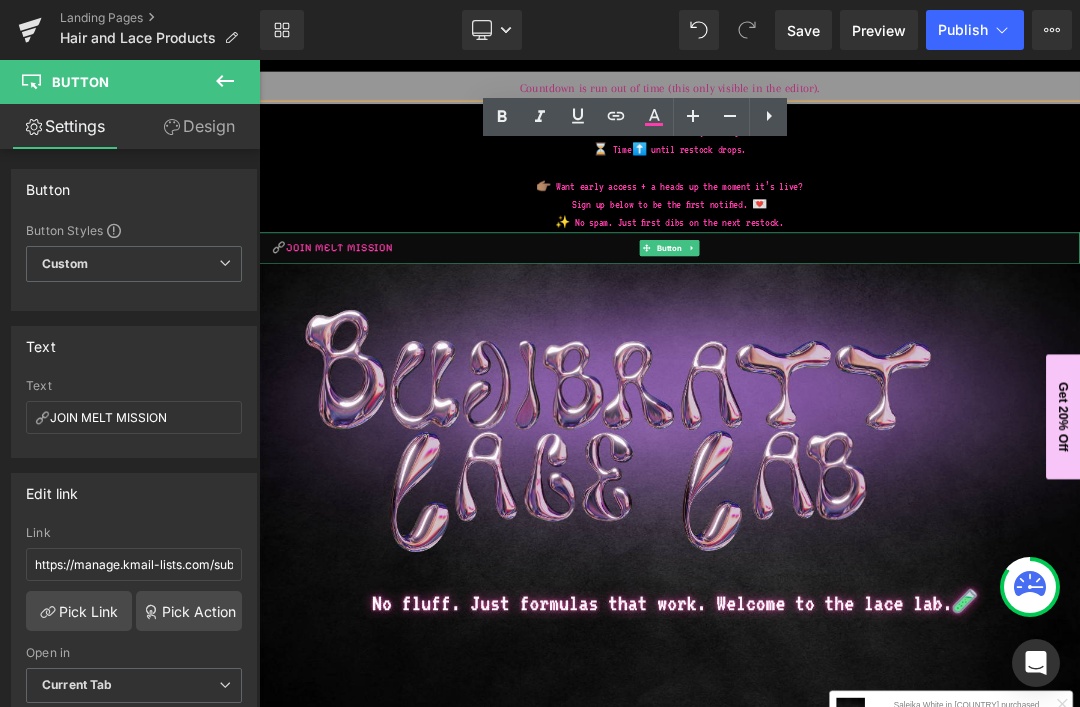 scroll, scrollTop: 323, scrollLeft: 0, axis: vertical 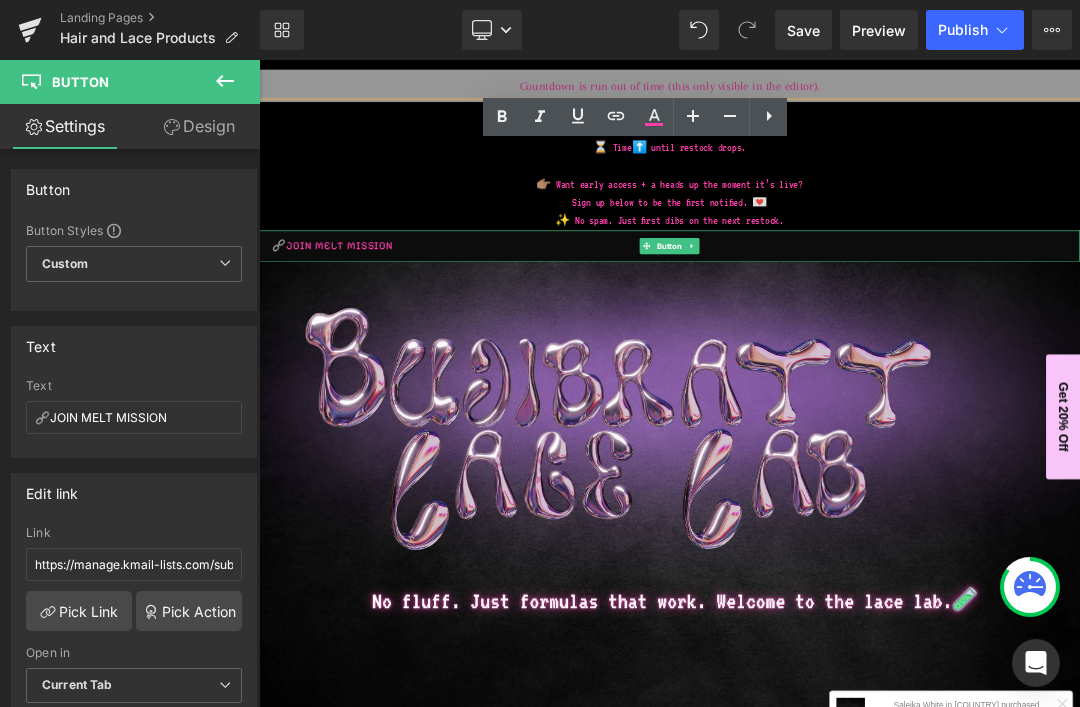 click 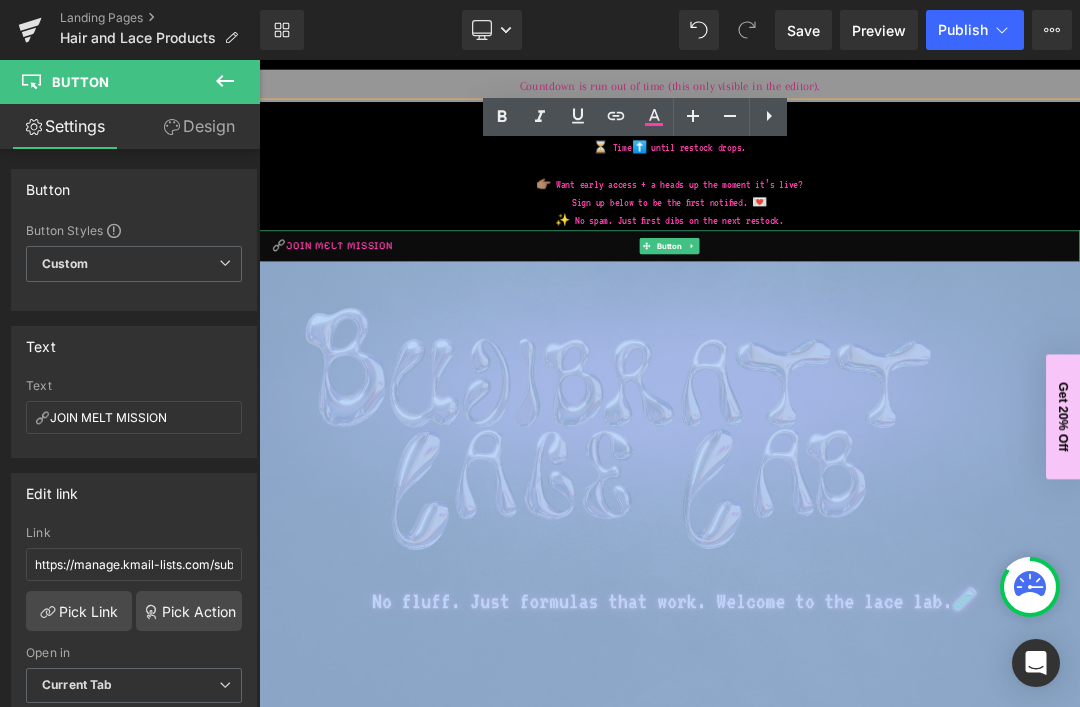 click on "🔗JOIN MELT MISSION" at bounding box center [367, 334] 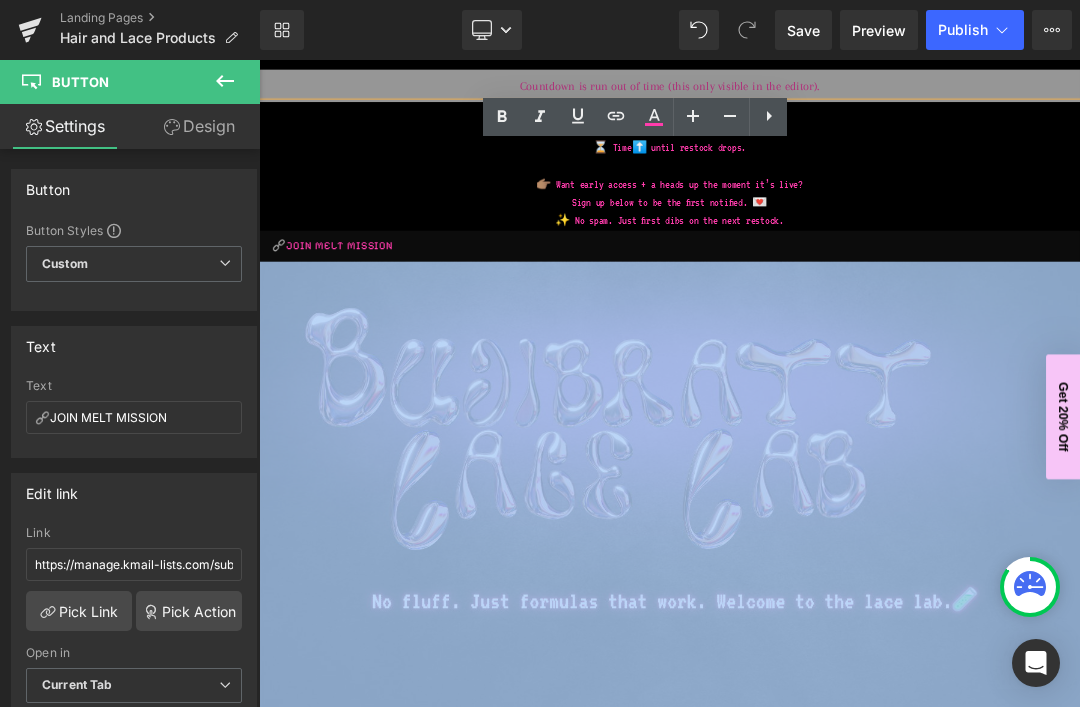 click at bounding box center [864, 216] 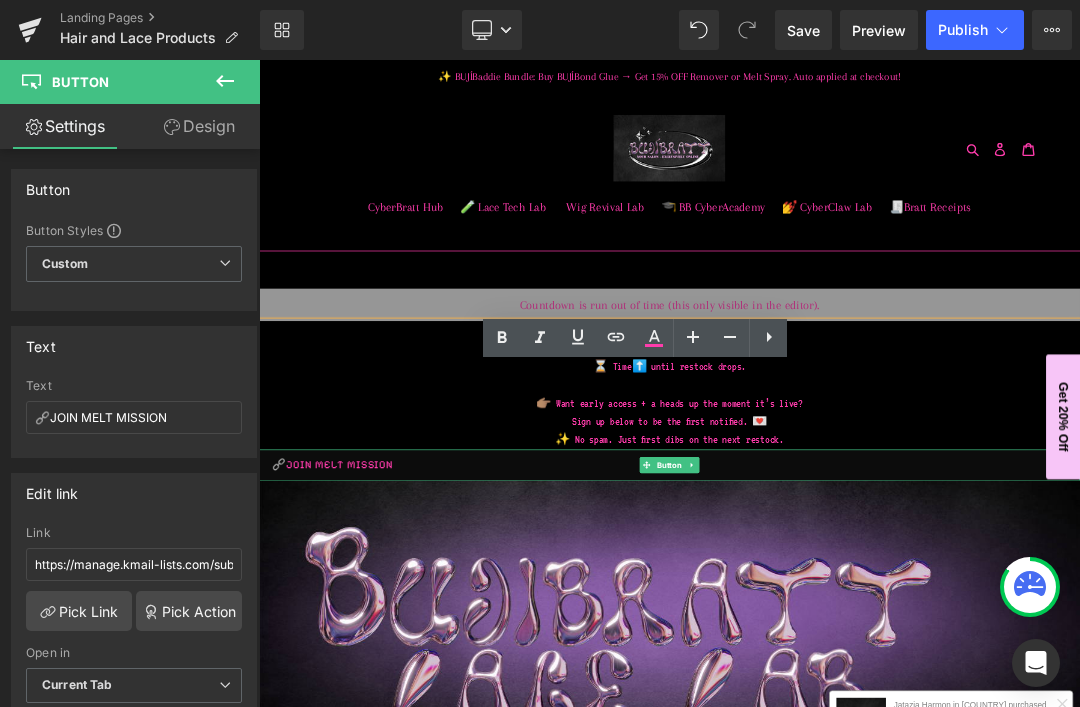 scroll, scrollTop: 0, scrollLeft: 0, axis: both 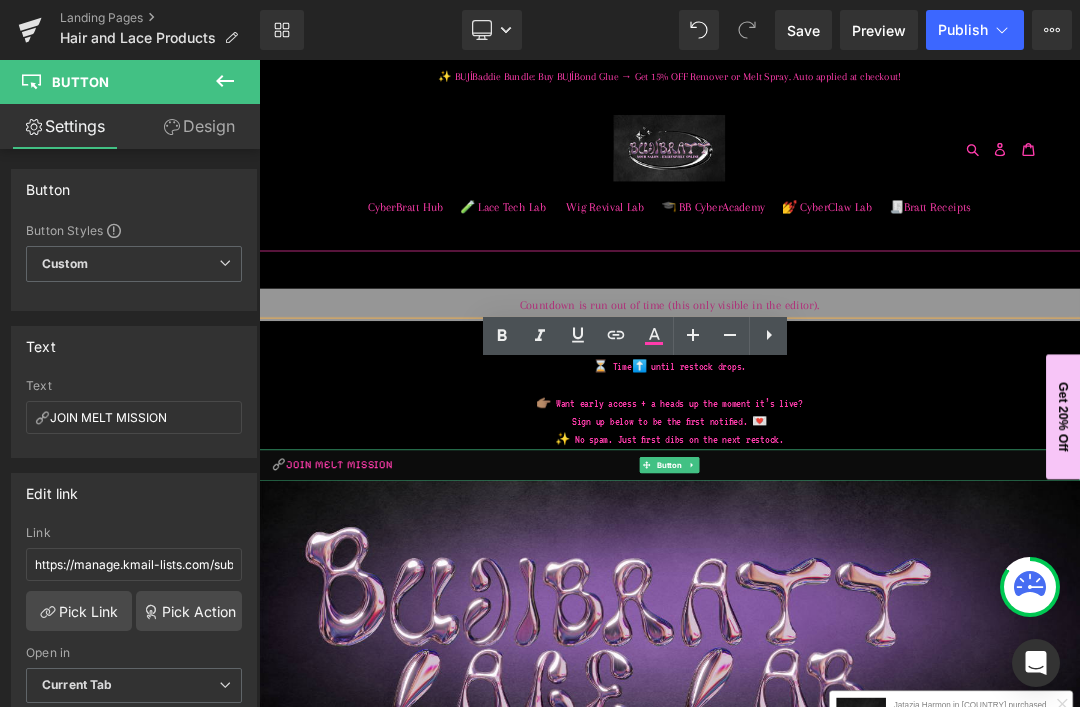 click at bounding box center (897, 657) 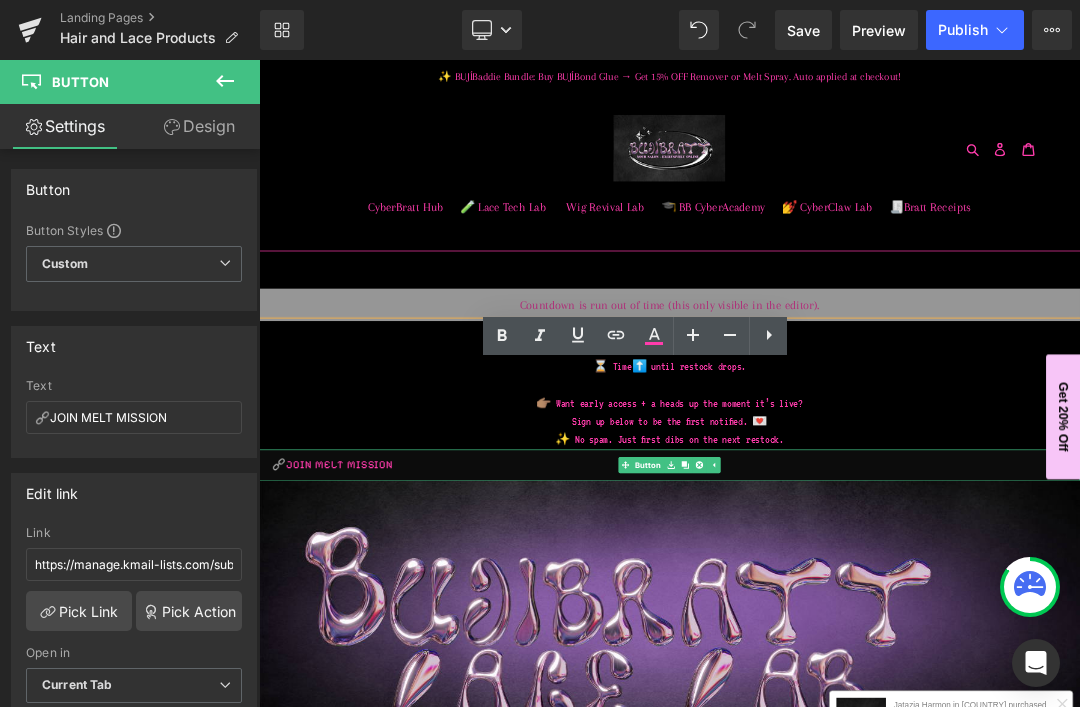 click on "🔗JOIN MELT MISSION Button" at bounding box center [864, 657] 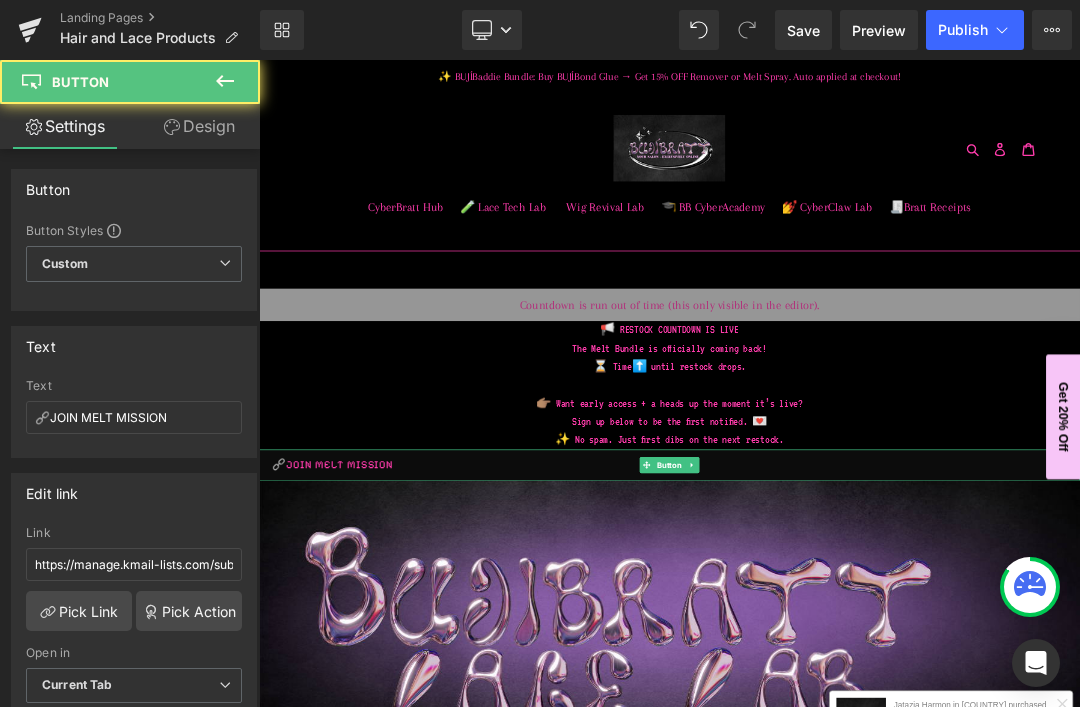 click 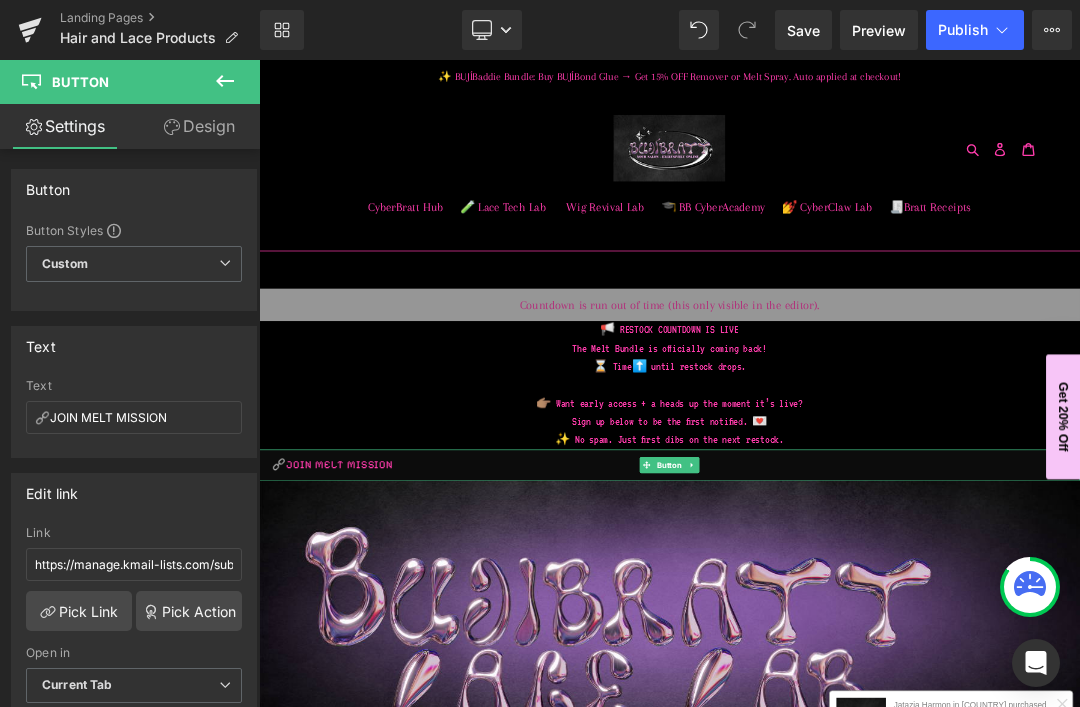 click 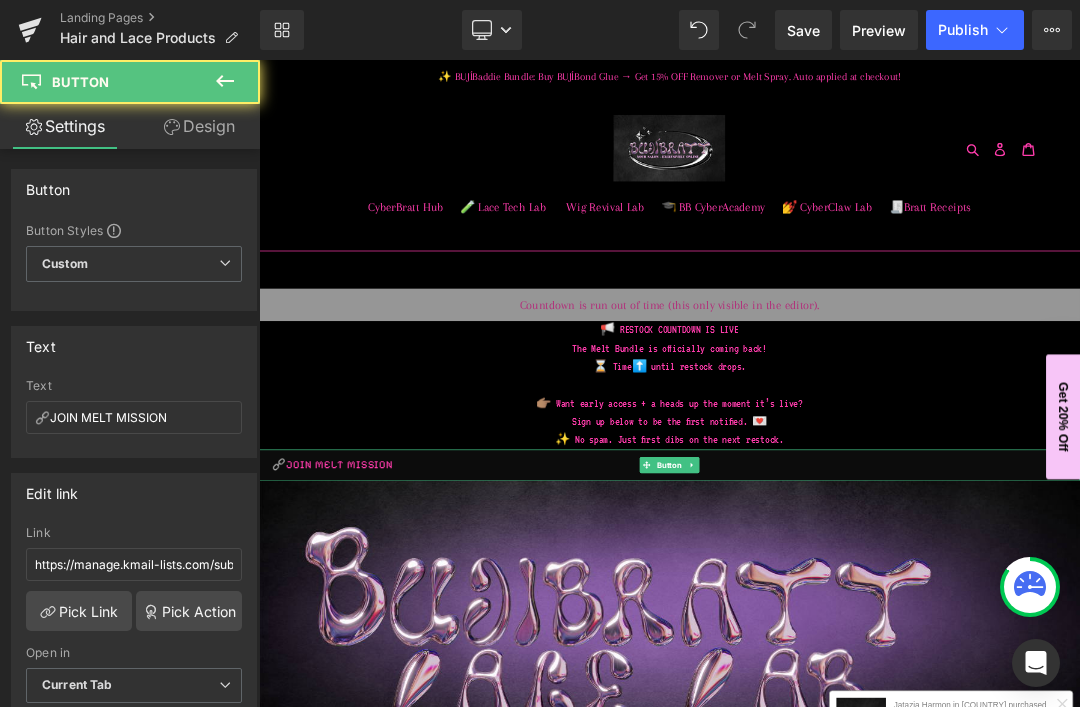 click at bounding box center [830, 657] 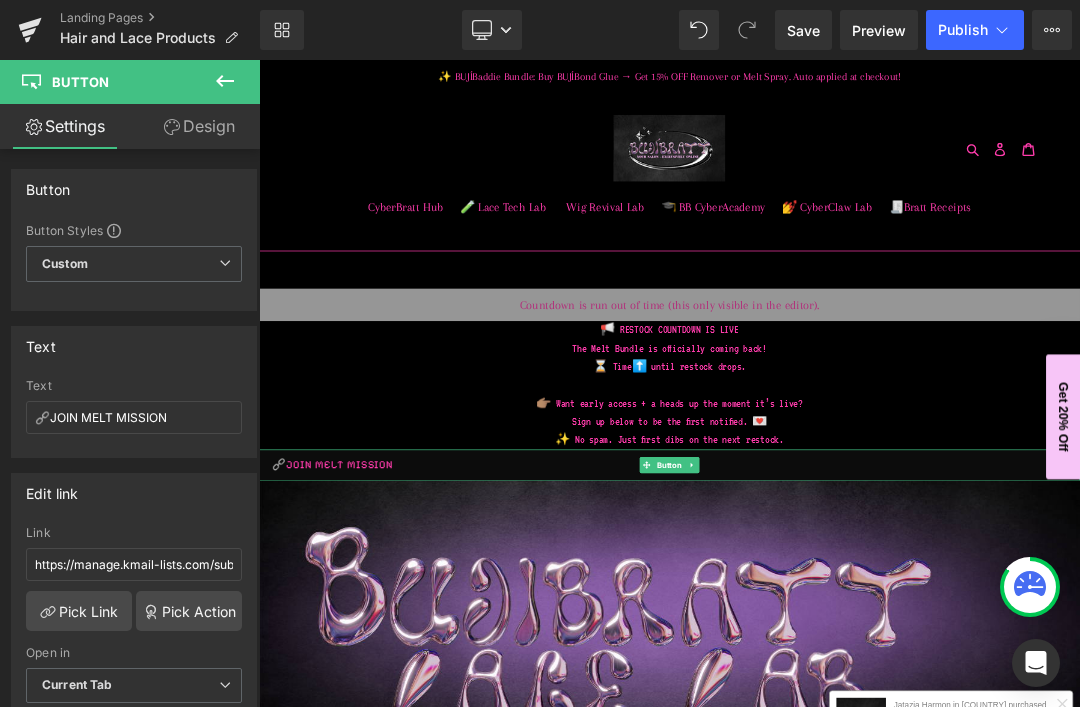 click 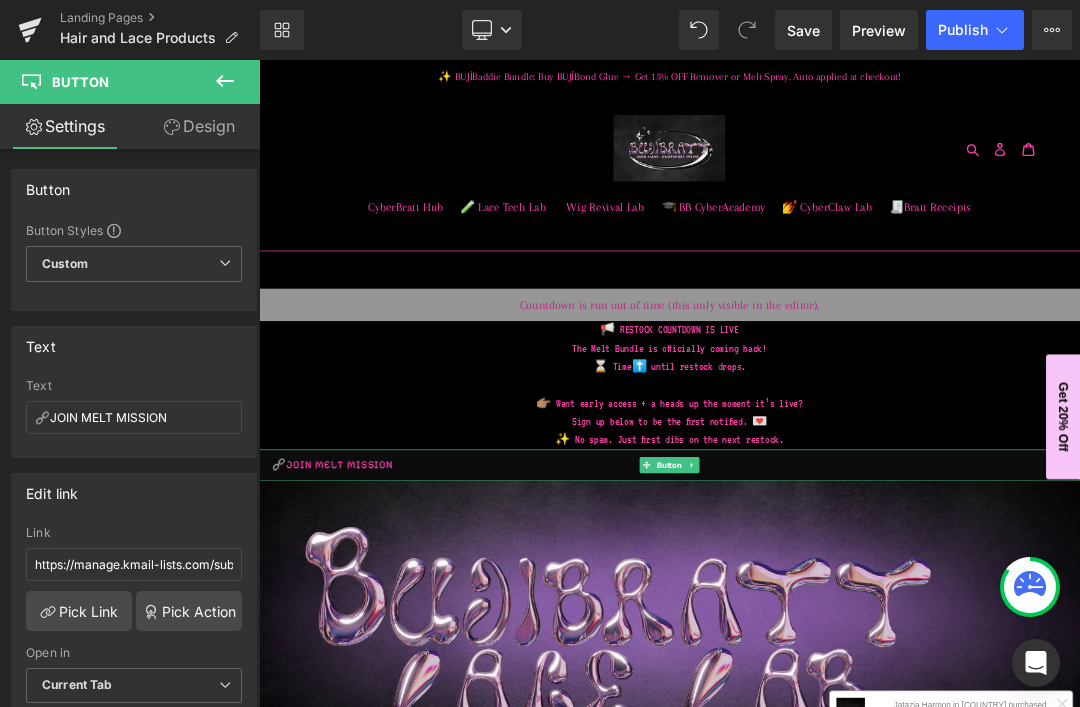 scroll, scrollTop: 0, scrollLeft: 0, axis: both 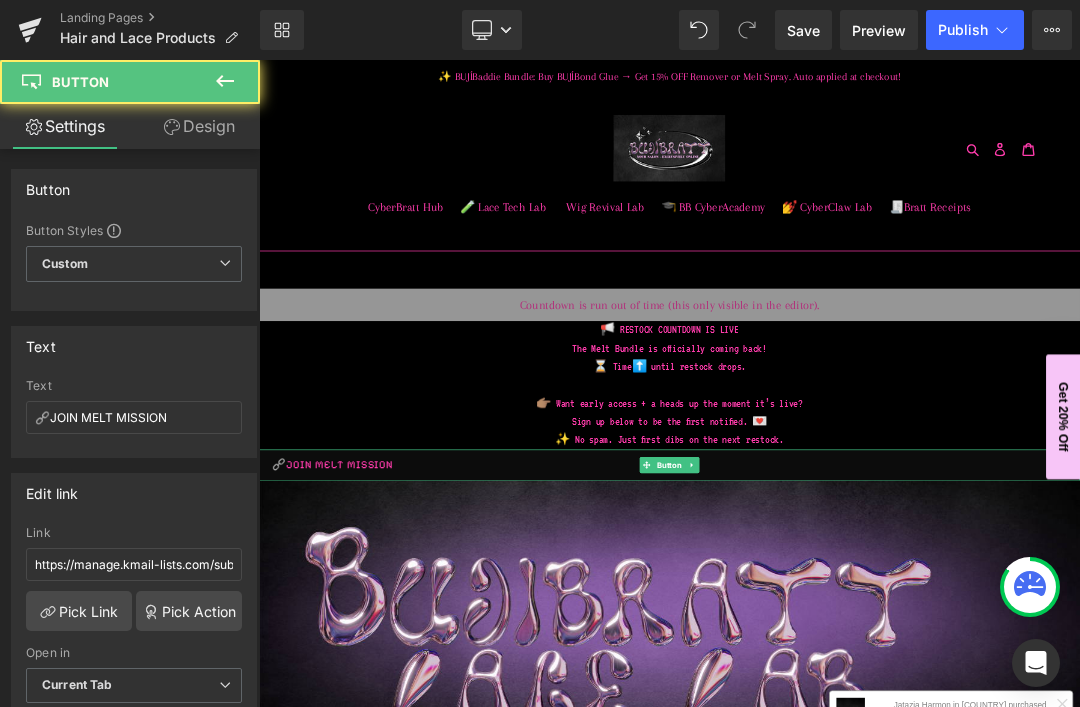 click 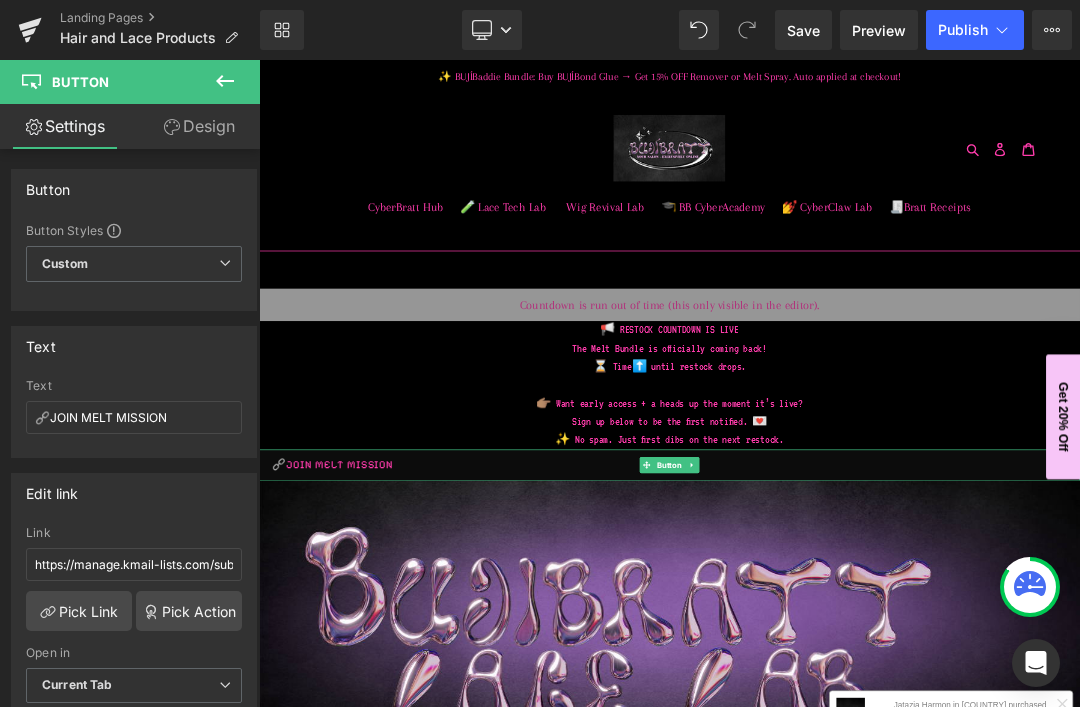 click 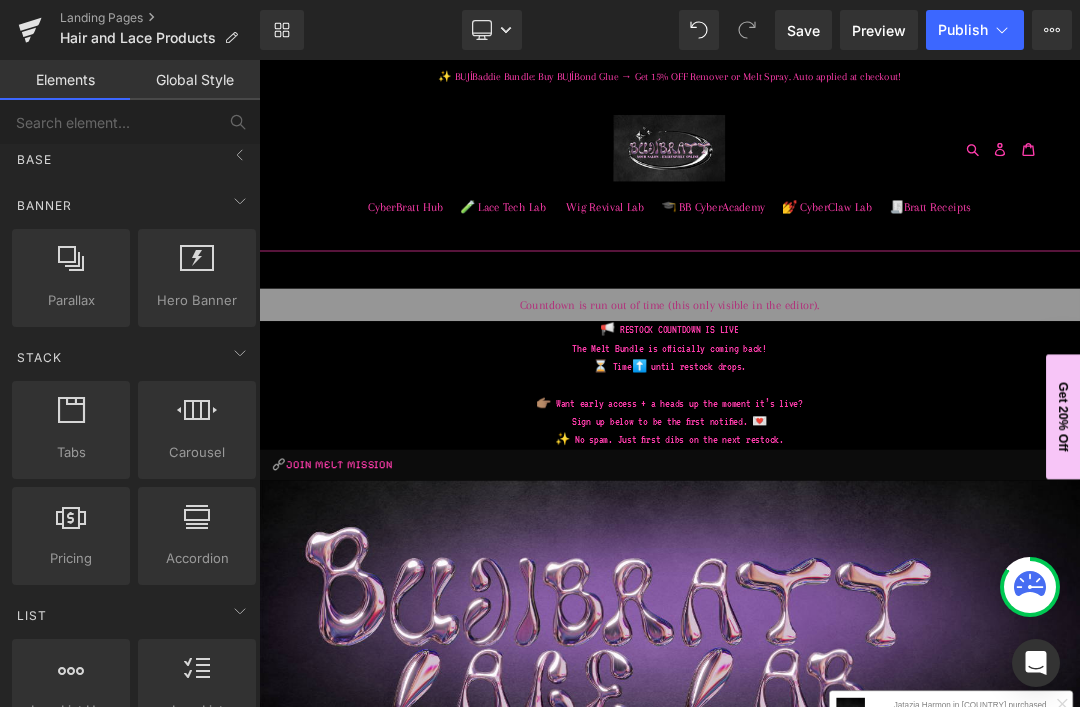 click on "🔗JOIN MELT MISSION Button" at bounding box center [864, 657] 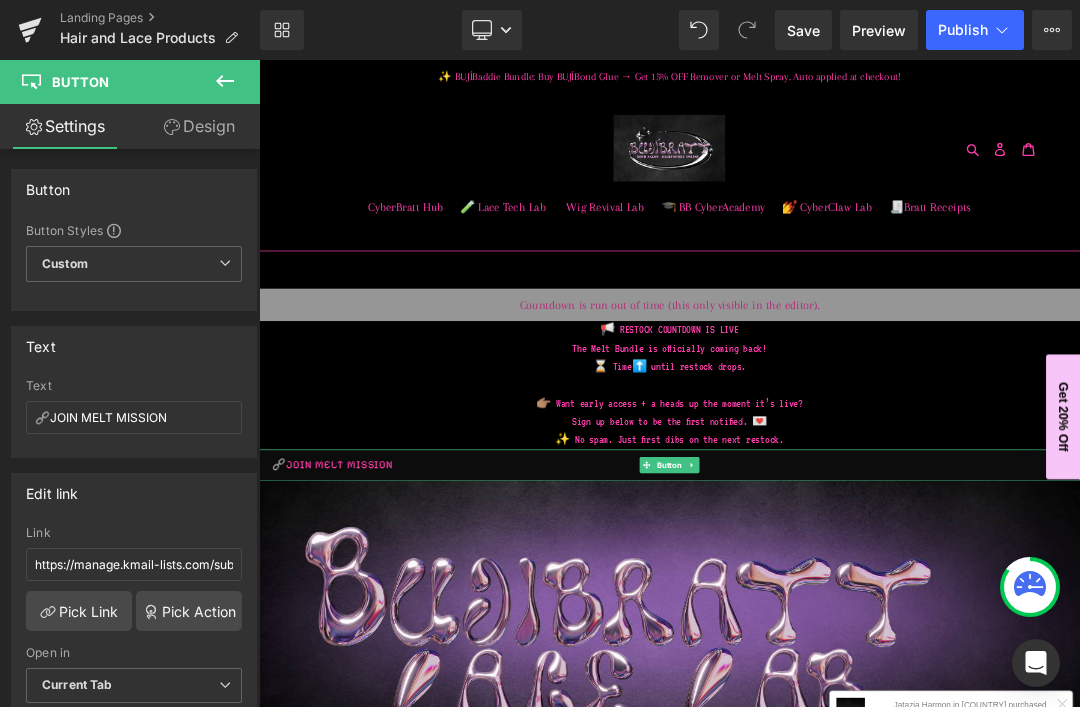 scroll, scrollTop: 0, scrollLeft: 0, axis: both 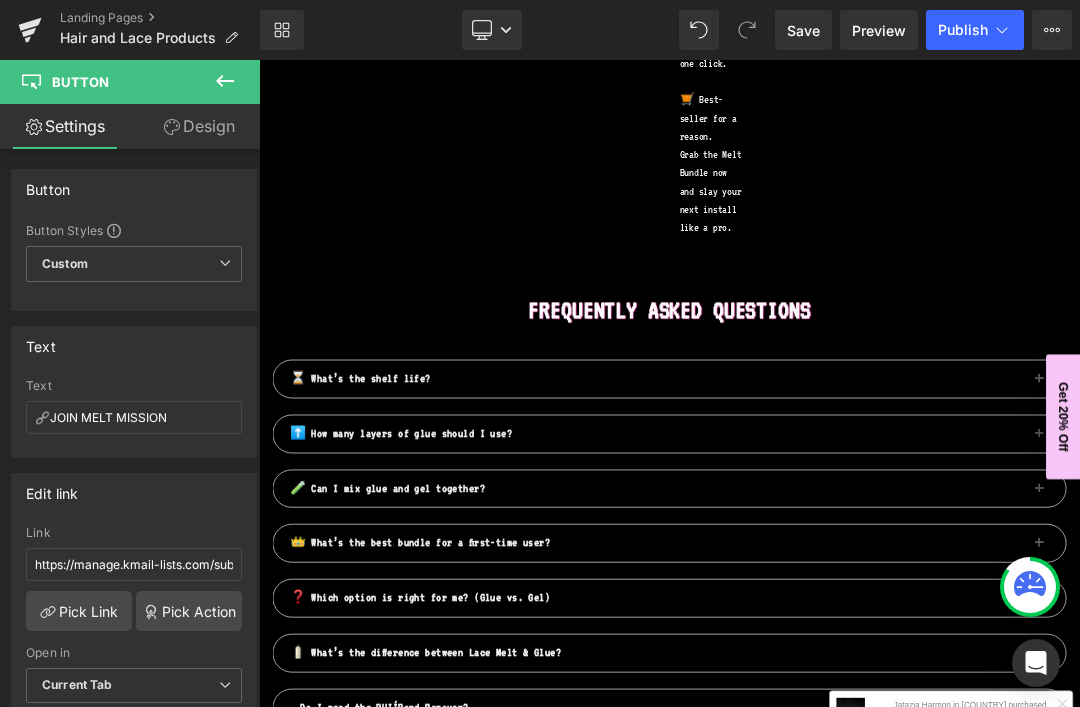click on "The Ultimate Lace Slay Kit Heading         Row         Image         Image         🧼 Step 1: Skin Prep – BUJÍBond Skin Guard Text Block         •	Preps skin before install  •	Creates a barrier to protect from sweat, oil & irritation  •	Helps glue or gel grip better and last longer ✅ For all skin types, even sensitive Text Block         Row         Image         💨 Step 2: Install – Choose Your Style Glue OR Gel Text Block          •	BUJÍBond Glue = 4–6 week installs  •	BUJÍBond Gel = Glueless, 3–7 day installs ✅ Both dry clear ✅ Both beginner + pro-friendly Text Block         Row         Image         🔥 Step 3: Melt – BUJÍBond Lace Spray Text Block         •	Secures the lace edge for the melted “scalp” look  •	Can be layered over glue or gel  •	Works solo for light installs ✅ Citrus scent ✅ Plant-based alcohol blend + botanical herbs Text Block         Row         Image         🧴 Step 4: Removal – BUJÍBond Lace Remover Text Block" at bounding box center (864, -518) 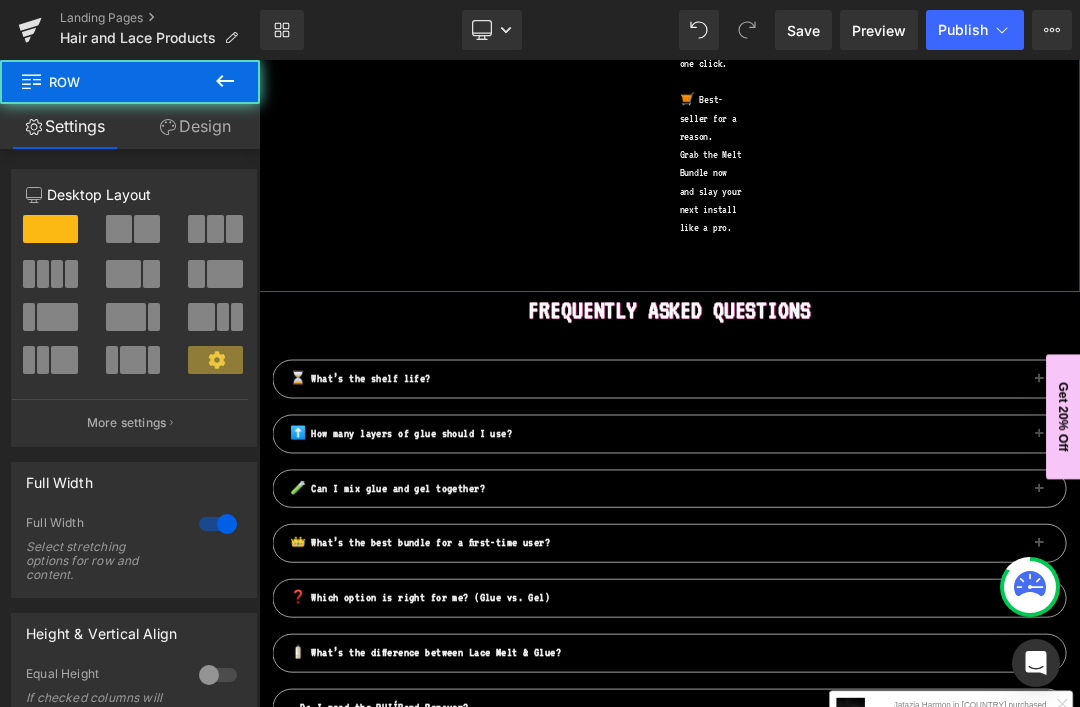 click on "The Ultimate Lace Slay Kit Heading         Row         Image         Image         🧼 Step 1: Skin Prep – BUJÍBond Skin Guard Text Block         •	Preps skin before install  •	Creates a barrier to protect from sweat, oil & irritation  •	Helps glue or gel grip better and last longer ✅ For all skin types, even sensitive Text Block         Row         Image         💨 Step 2: Install – Choose Your Style Glue OR Gel Text Block          •	BUJÍBond Glue = 4–6 week installs  •	BUJÍBond Gel = Glueless, 3–7 day installs ✅ Both dry clear ✅ Both beginner + pro-friendly Text Block         Row         Image         🔥 Step 3: Melt – BUJÍBond Lace Spray Text Block         •	Secures the lace edge for the melted “scalp” look  •	Can be layered over glue or gel  •	Works solo for light installs ✅ Citrus scent ✅ Plant-based alcohol blend + botanical herbs Text Block         Row         Image         🧴 Step 4: Removal – BUJÍBond Lace Remover Text Block" at bounding box center (864, -518) 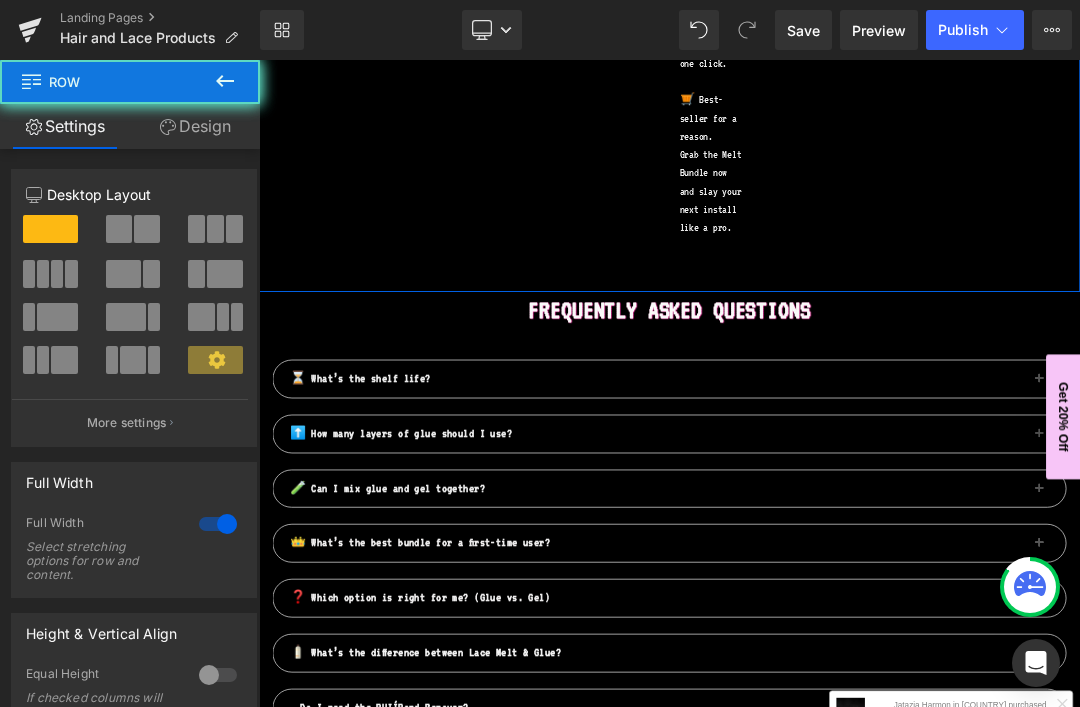 click at bounding box center [864, 399] 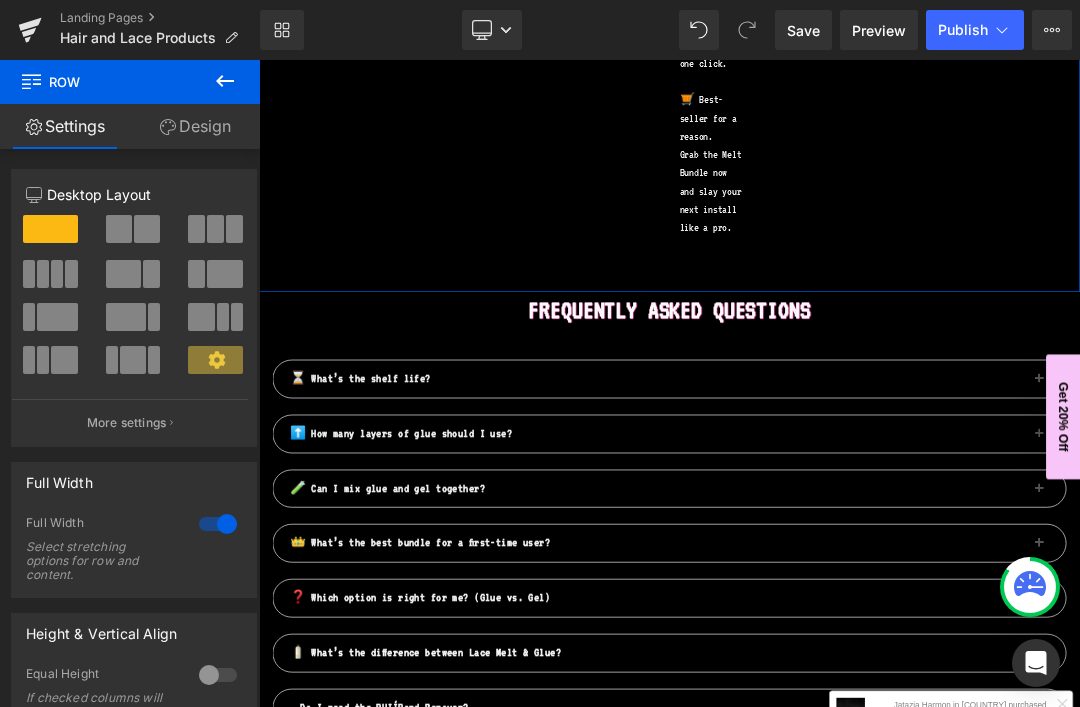 click on "Frequently Asked Questions" at bounding box center [864, 428] 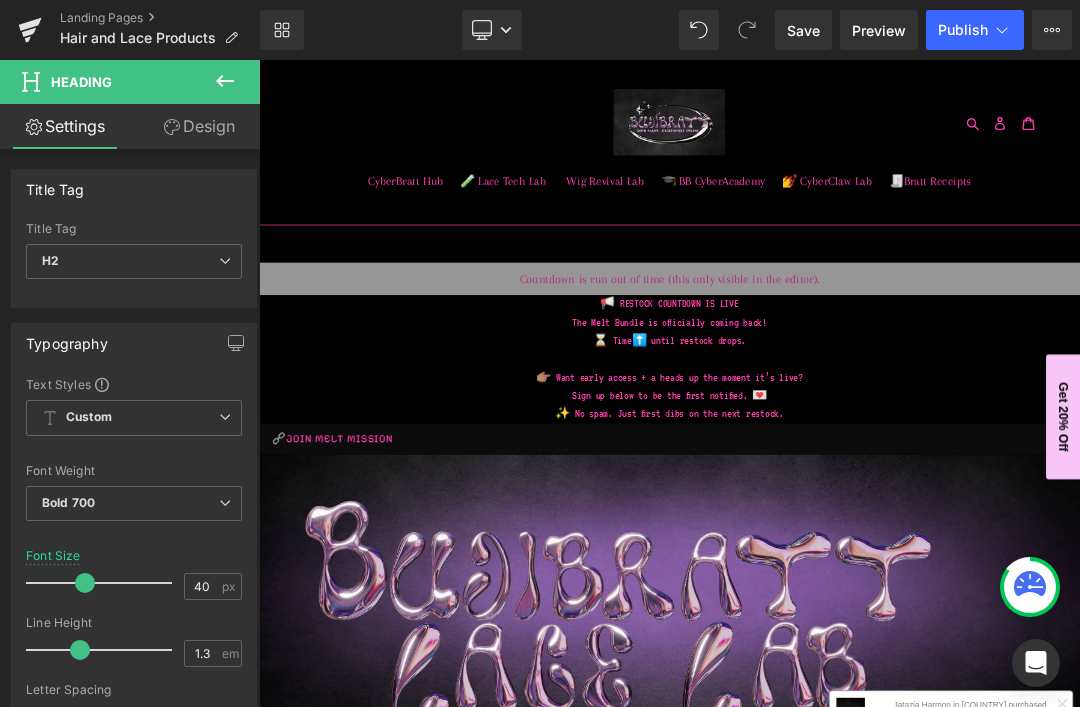 scroll, scrollTop: 37, scrollLeft: 0, axis: vertical 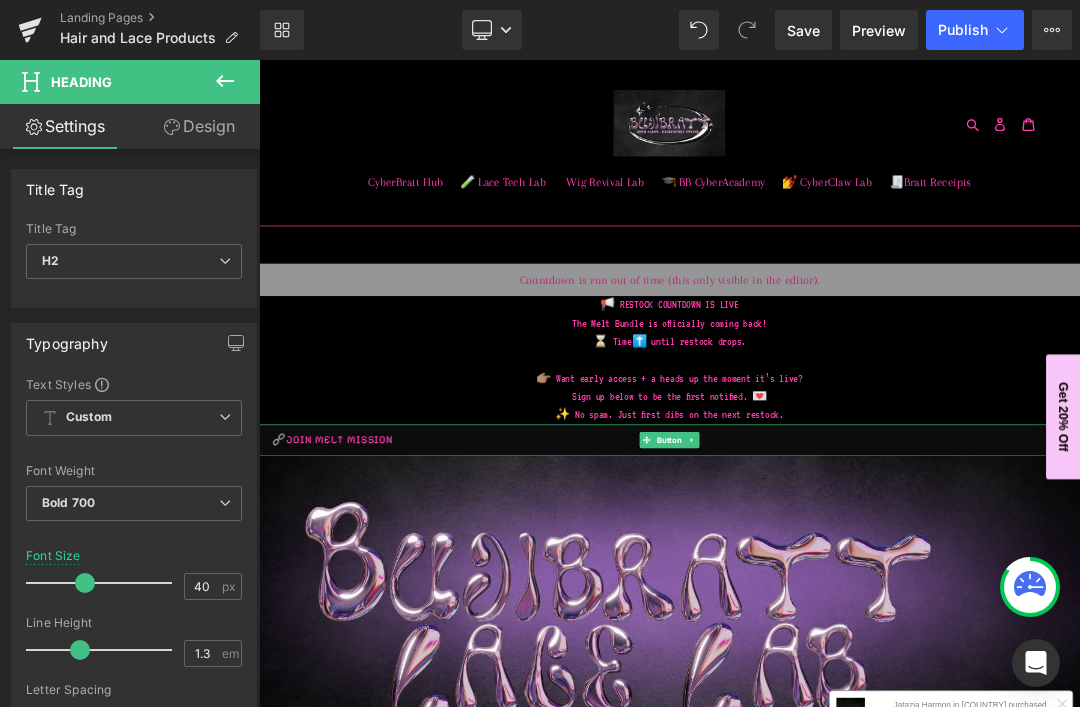 click at bounding box center (897, 620) 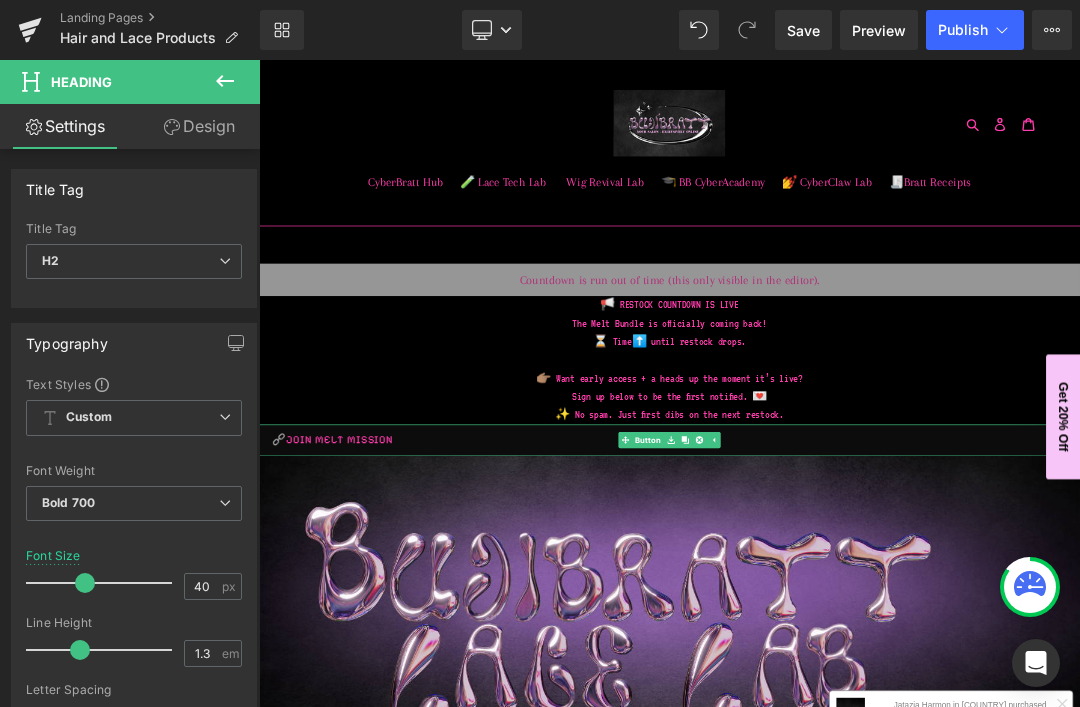 click 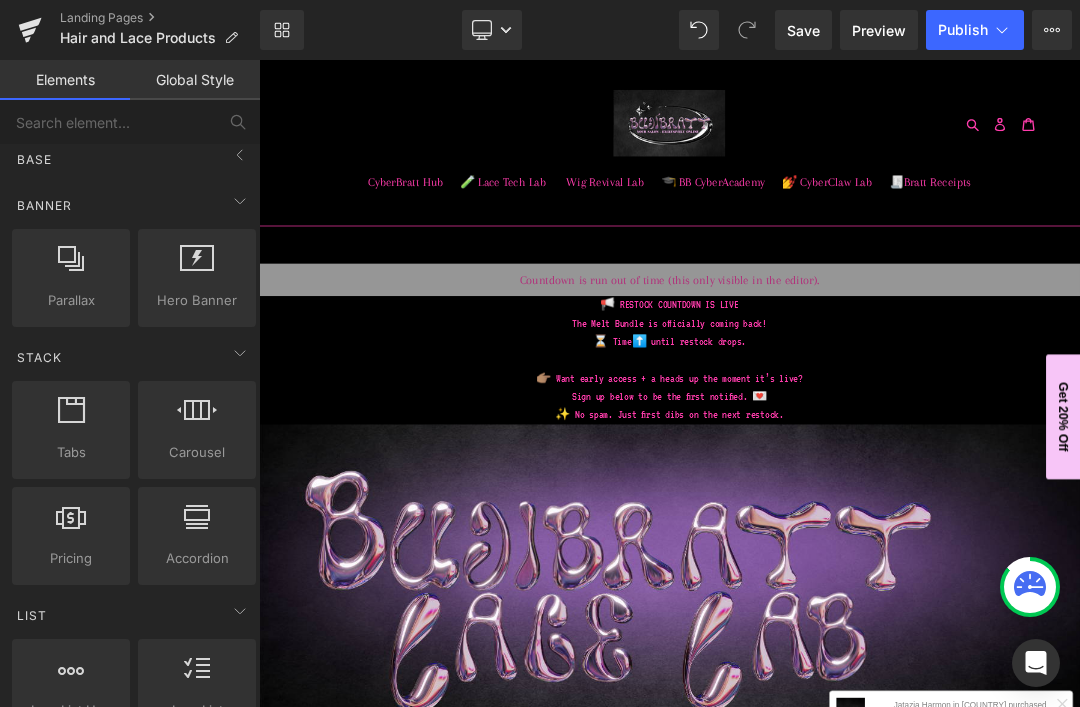 click on "📢 RESTOCK COUNTDOWN IS LIVE The Melt Bundle is officially coming back! ⏳ Time⬆️ until restock drops. 👉🏽 Want early access + a heads up the moment it’s live? Sign up below to be the first notified. 💌 ✨ No spam. Just first dibs on the next restock. Text Block" at bounding box center [864, 502] 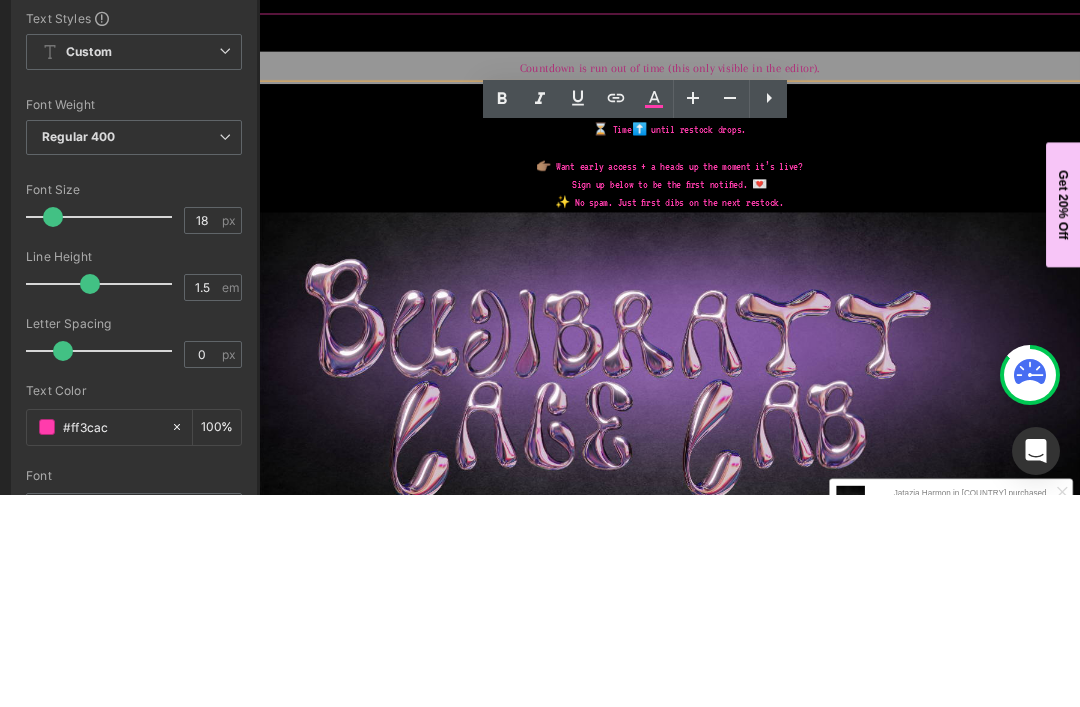 click on "📢 RESTOCK COUNTDOWN IS LIVE" at bounding box center (864, 209) 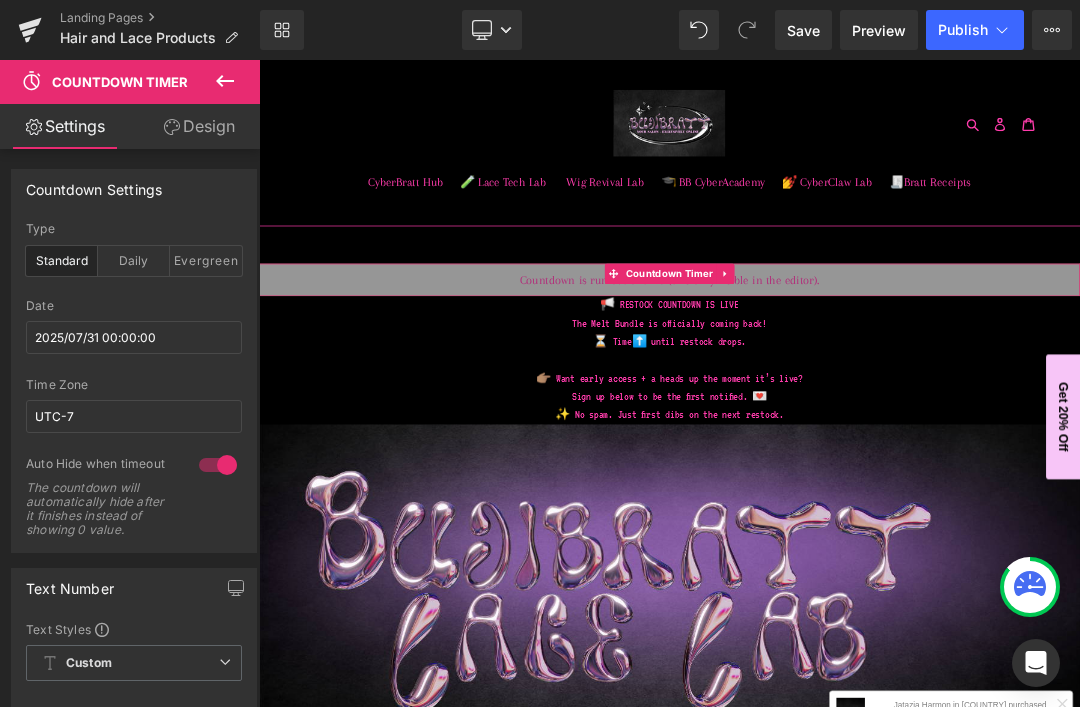 click 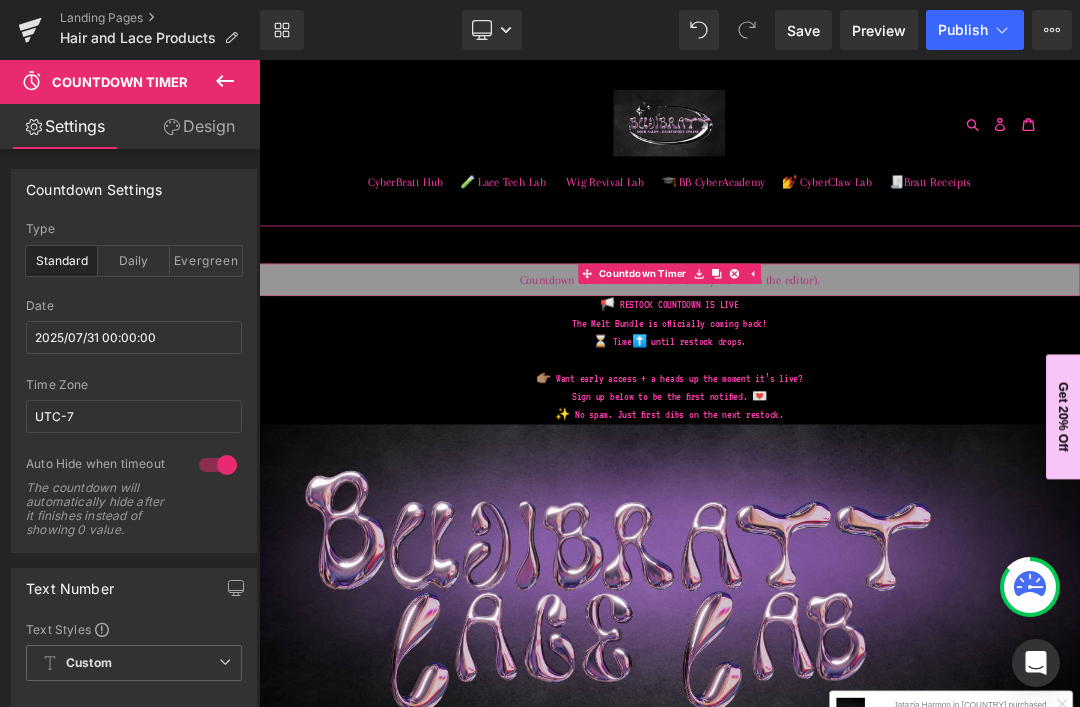 click 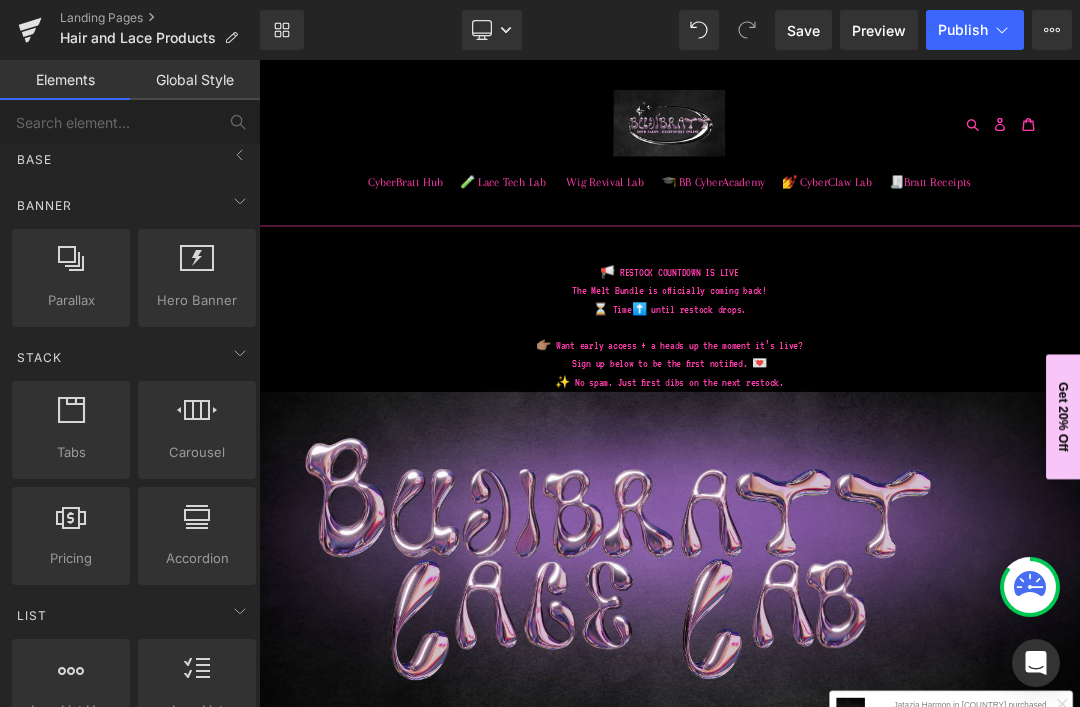 click on "📢 RESTOCK COUNTDOWN IS LIVE The Melt Bundle is officially coming back! ⏳ Time⬆️ until restock drops. 👉🏽 Want early access + a heads up the moment it’s live? Sign up below to be the first notified. 💌 ✨ No spam. Just first dibs on the next restock. Text Block         Image         Welcome to the Lace Lab. Precision. Performance. Perfection. ✨ Choose your formula. Watch it work. BUJÍBond™ or Glueless Gel™—your perfect install begins here. Text Block         BUJÍBOND COMPARISON  Heading         Image         BUJÍBond™ Glue Heading         VS Text Block         Row         Row         Image         BUJÍBond™ Glueless Gel Heading         Row         Waterproof, Sweat-Tested, 2+ Wks Heading         Hold Power Text Block         Row         Strong 1–5 Day Wear (No Commitment) Heading         Row         Best for Oily/Normal Skin Heading         Skin Type Text Block         Row         Best for Sensitive/Dry Skin Heading         Row         Heading         Removal" at bounding box center (864, 4427) 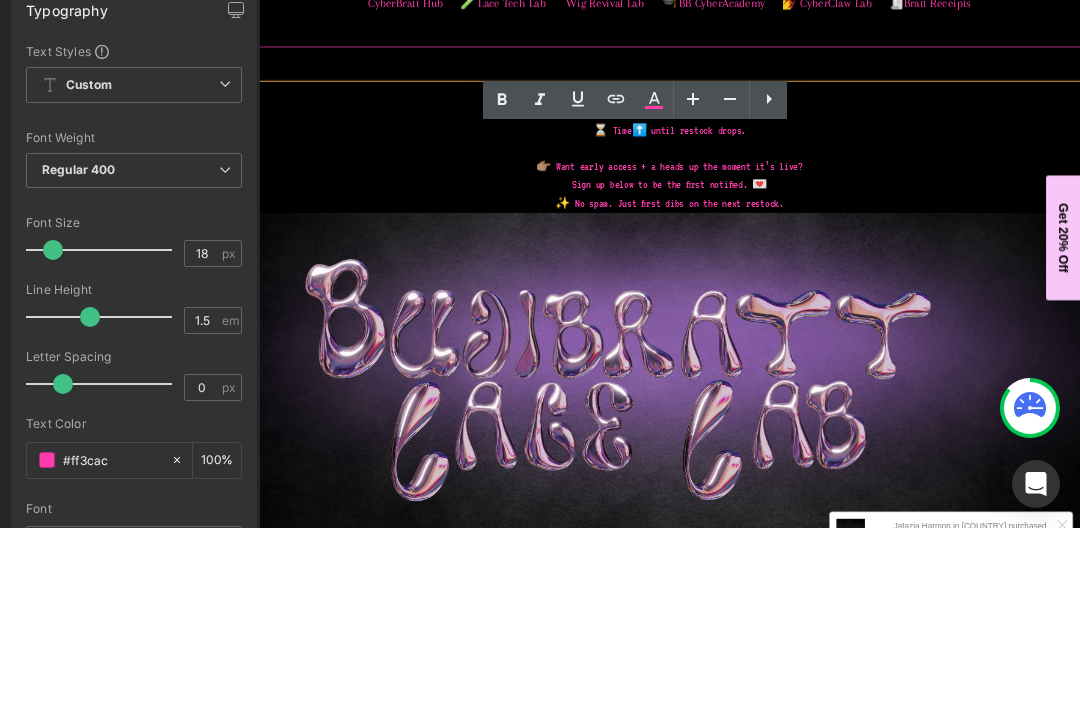 click on "✨ No spam. Just first dibs on the next restock." at bounding box center [864, 356] 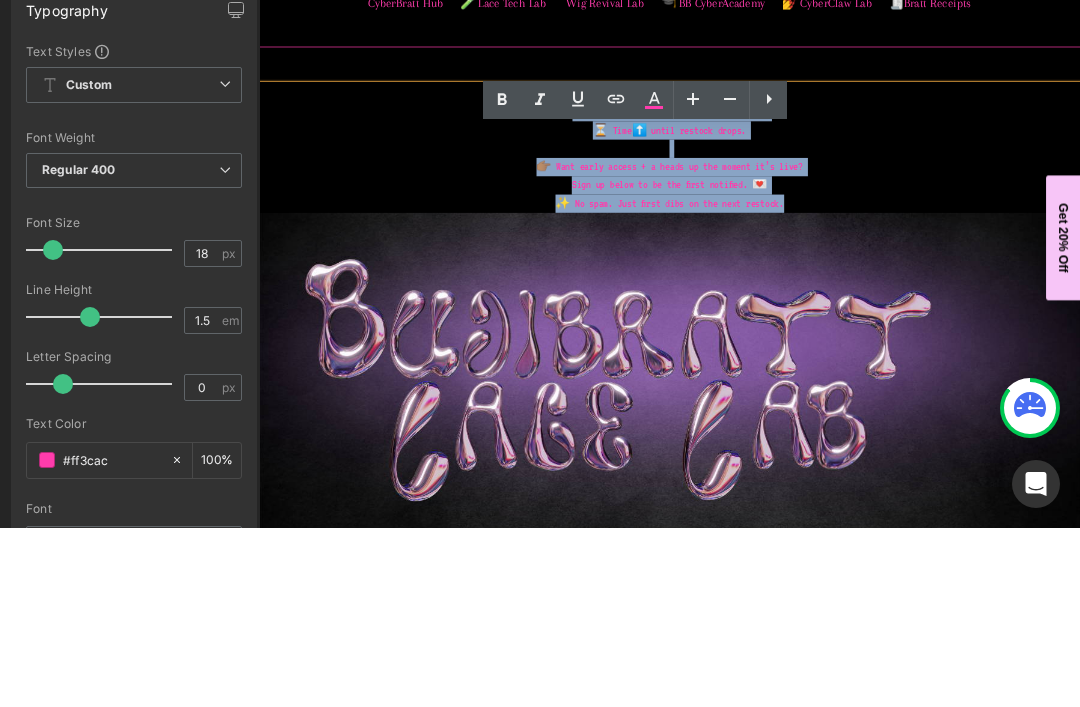 type 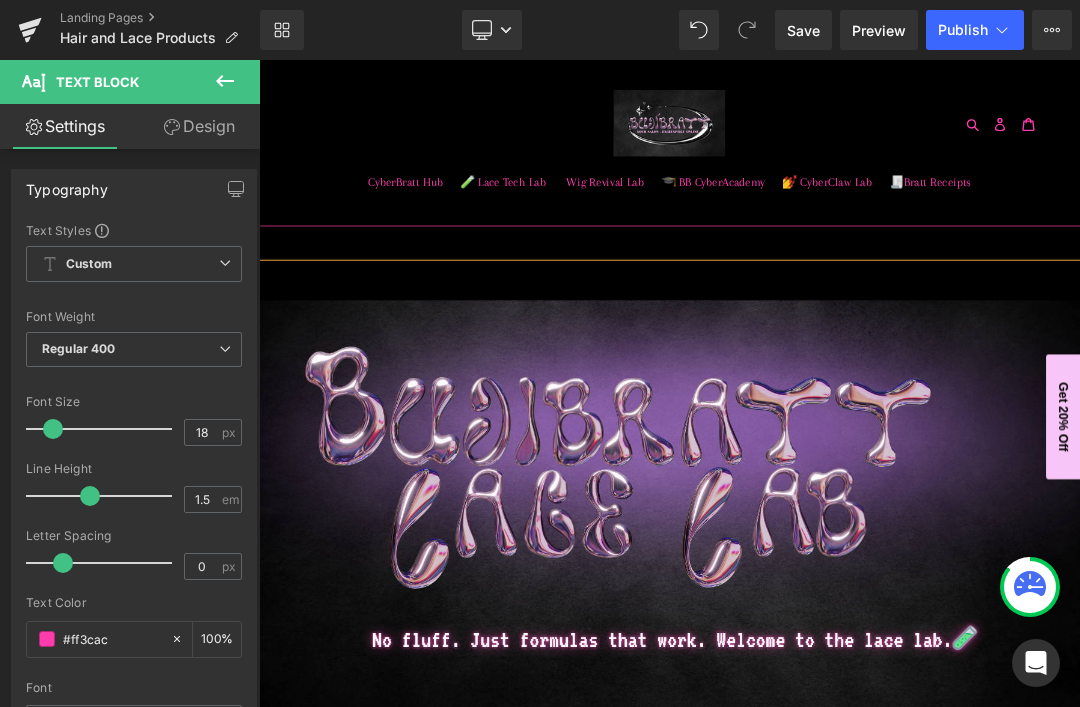 click at bounding box center (864, 387) 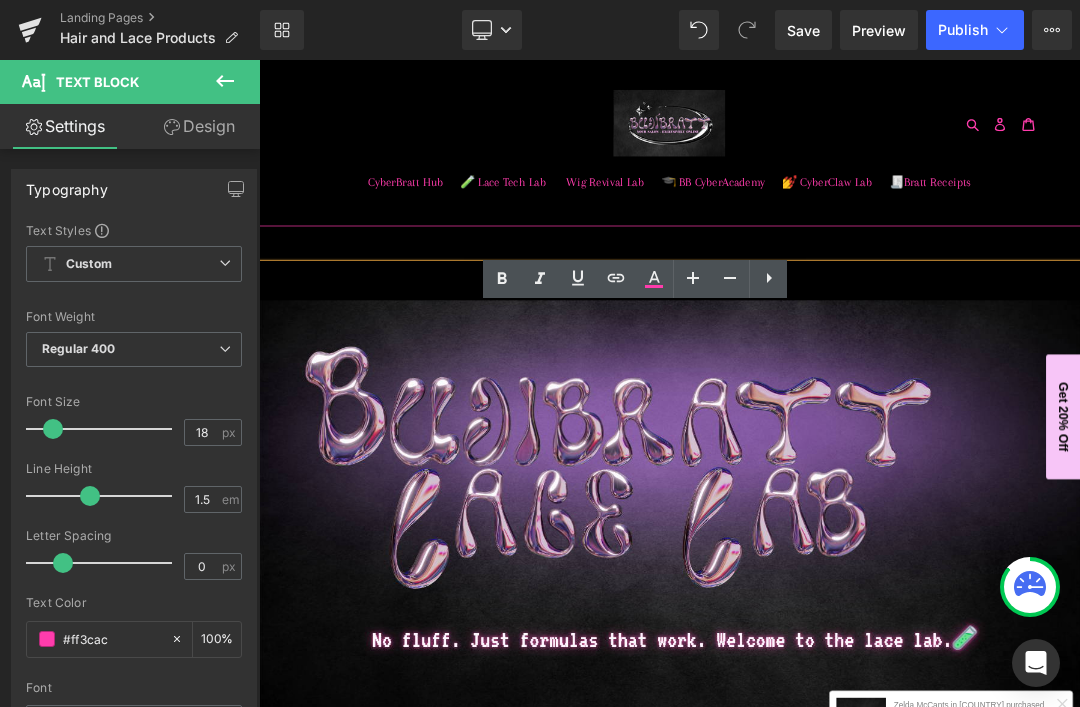 click on "Publish" at bounding box center (963, 30) 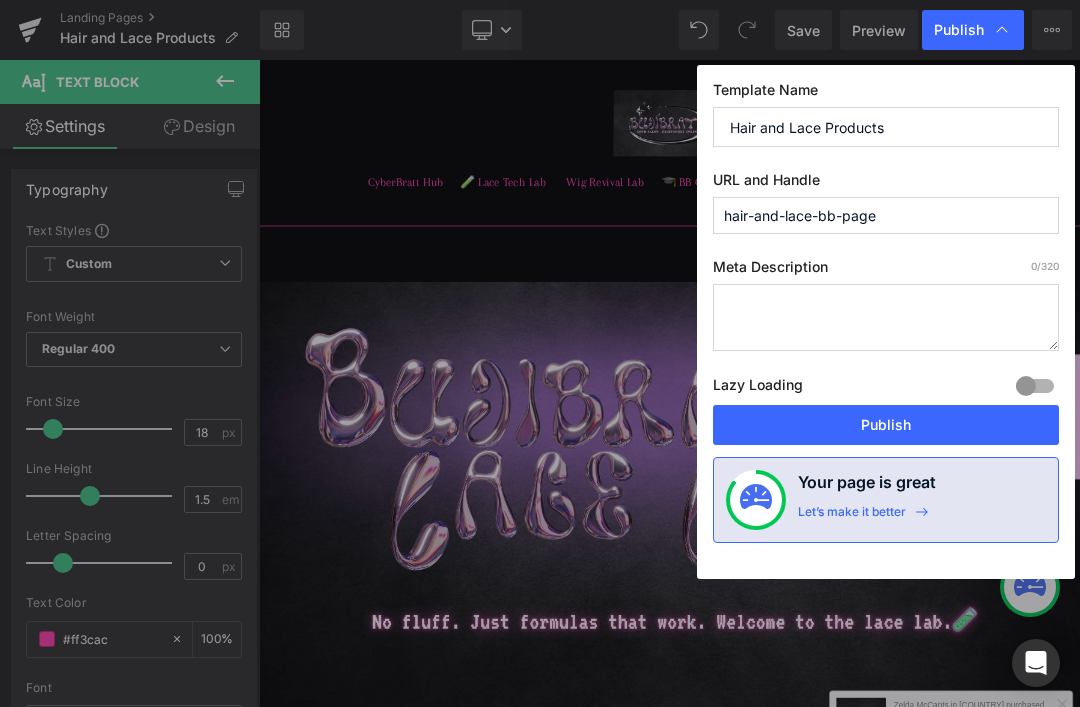 click on "Publish" at bounding box center [886, 425] 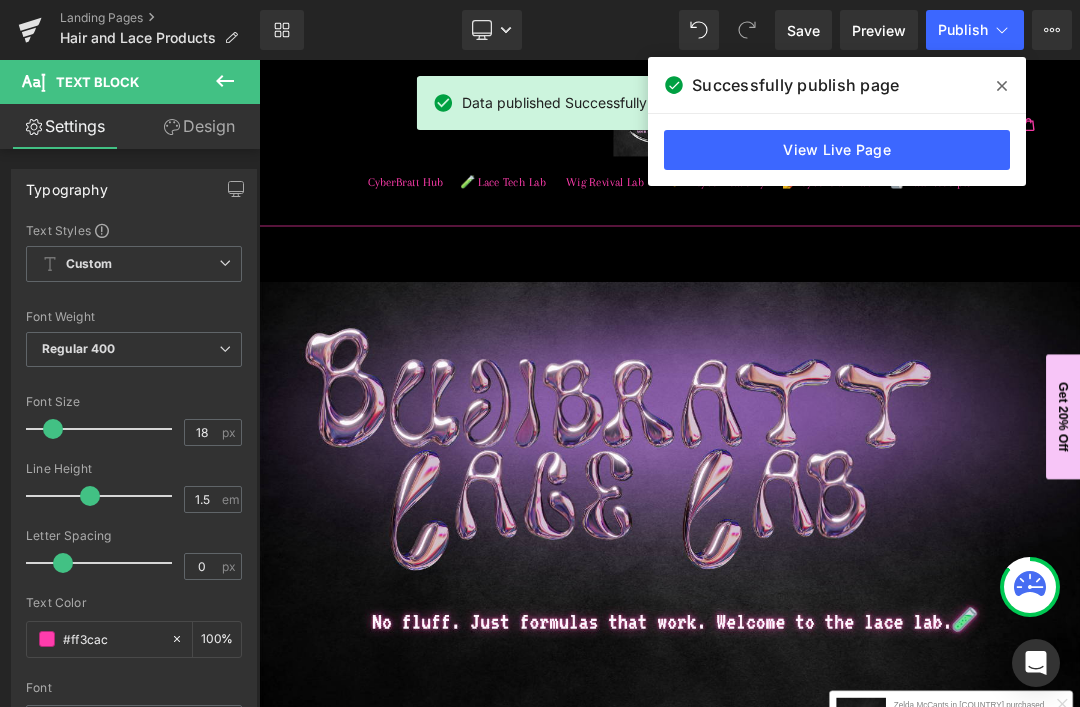 click at bounding box center (1002, 86) 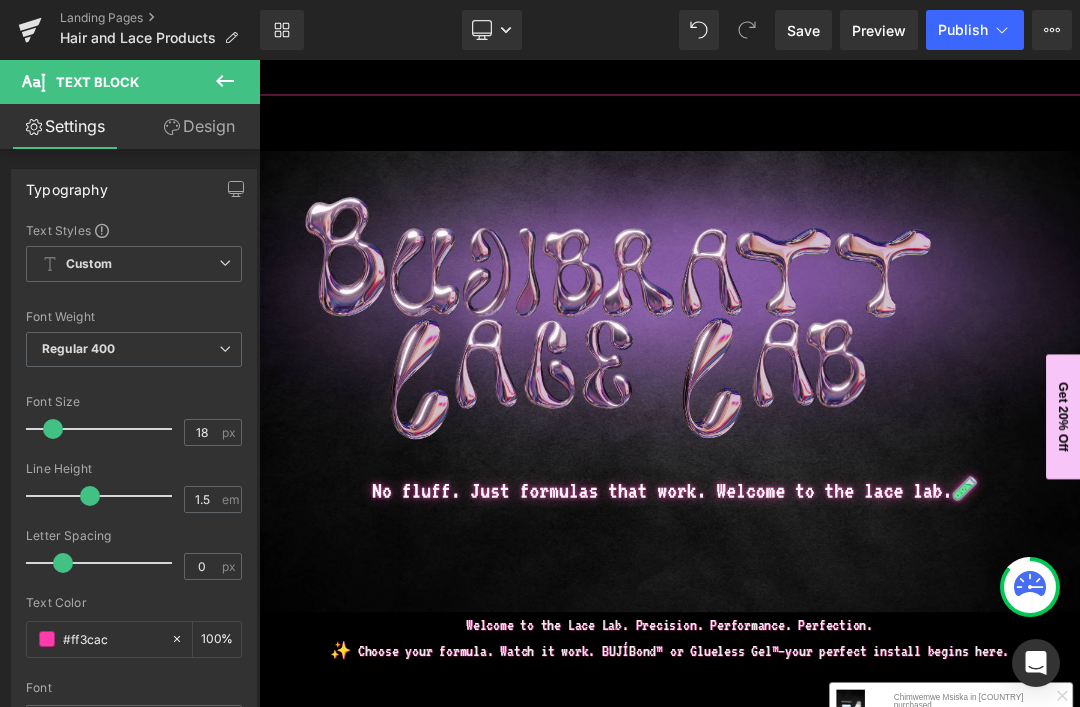 scroll, scrollTop: 227, scrollLeft: 0, axis: vertical 